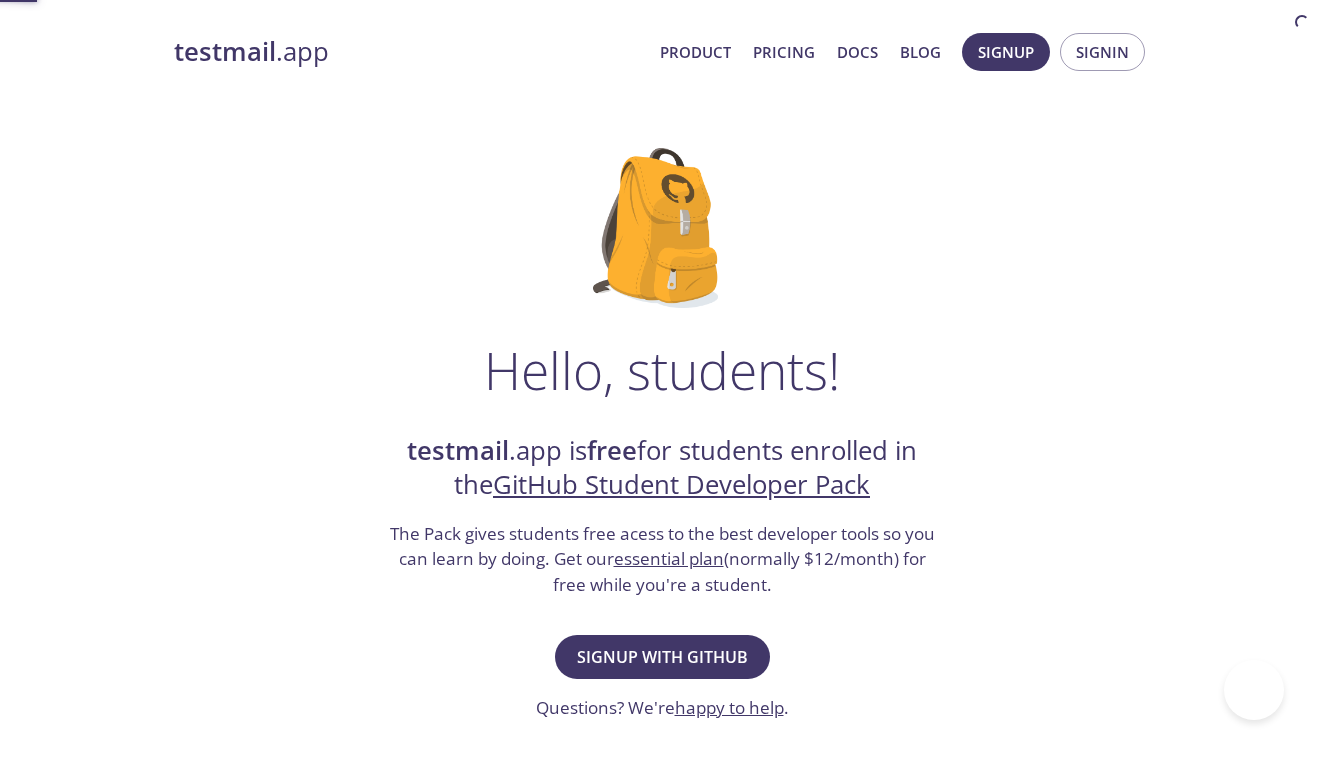 scroll, scrollTop: 0, scrollLeft: 0, axis: both 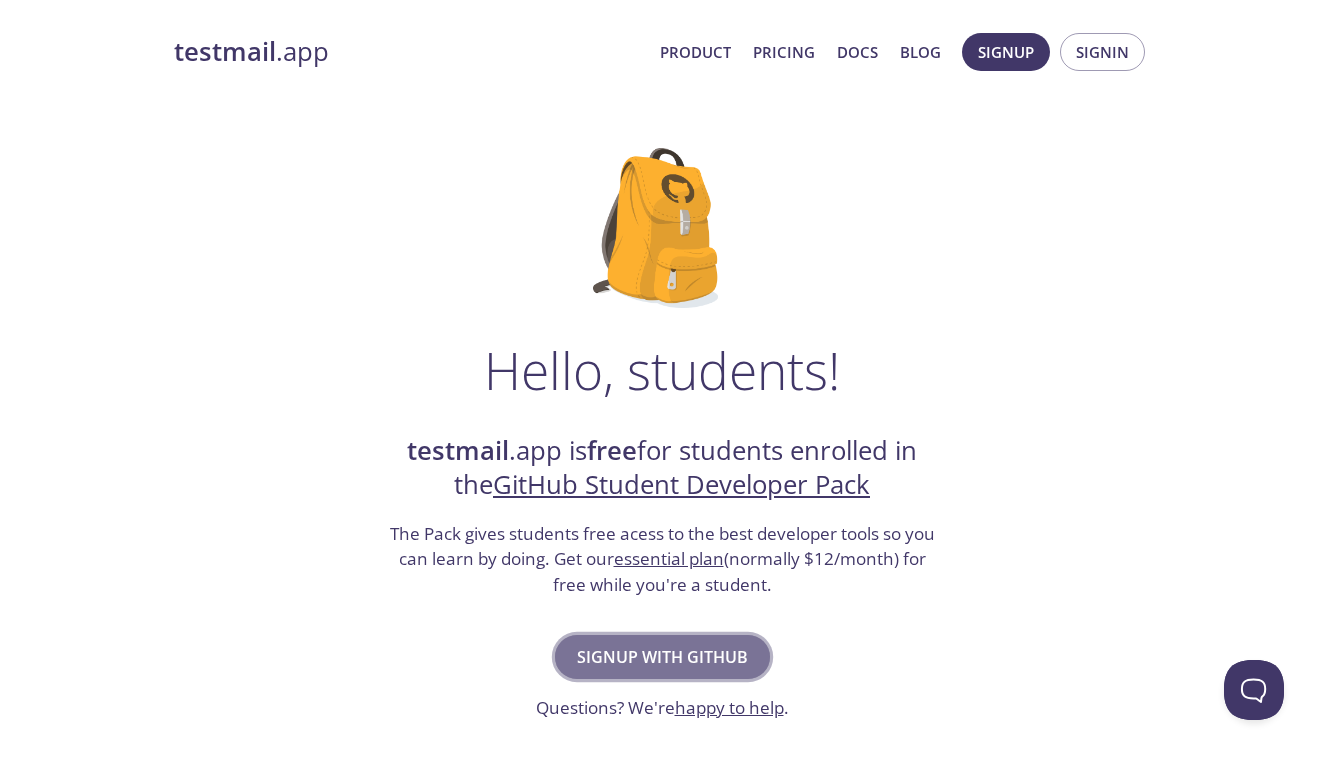 click on "Signup with GitHub" at bounding box center [662, 657] 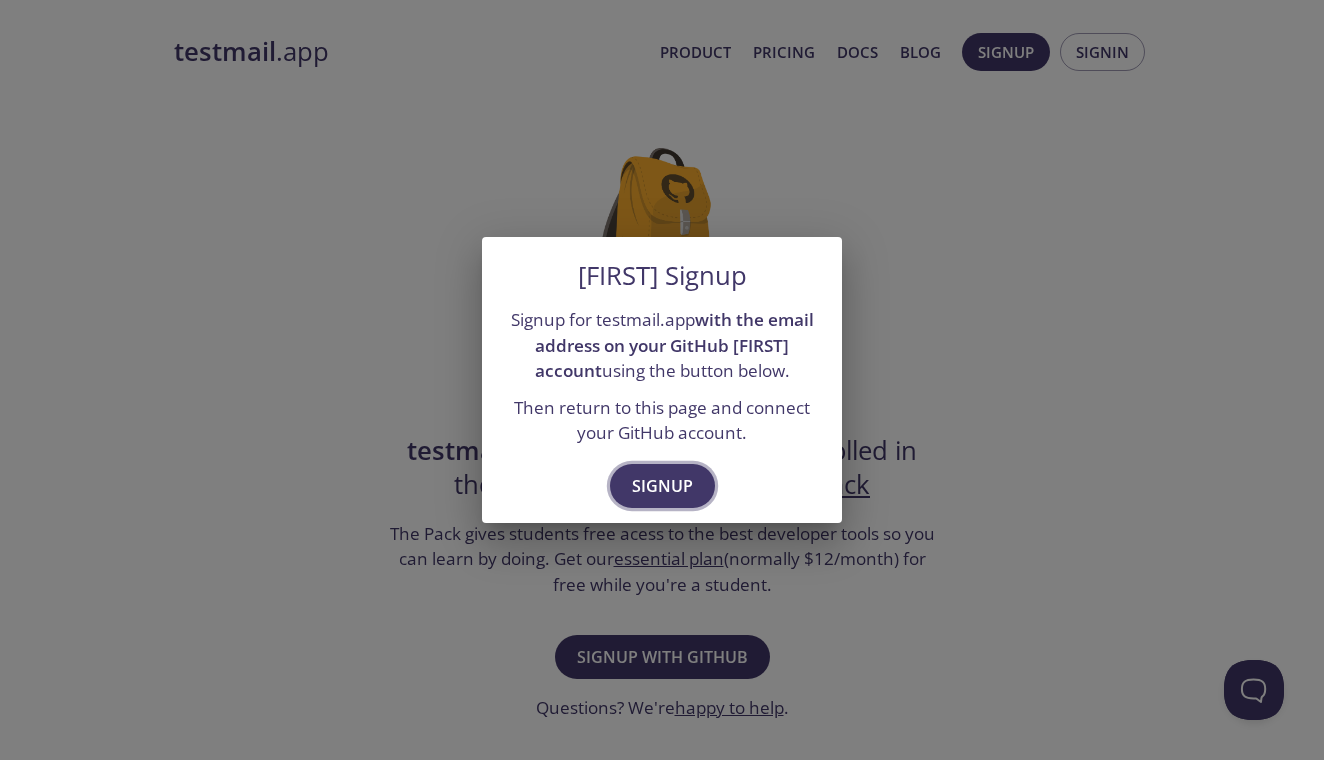 click on "Signup" at bounding box center (662, 486) 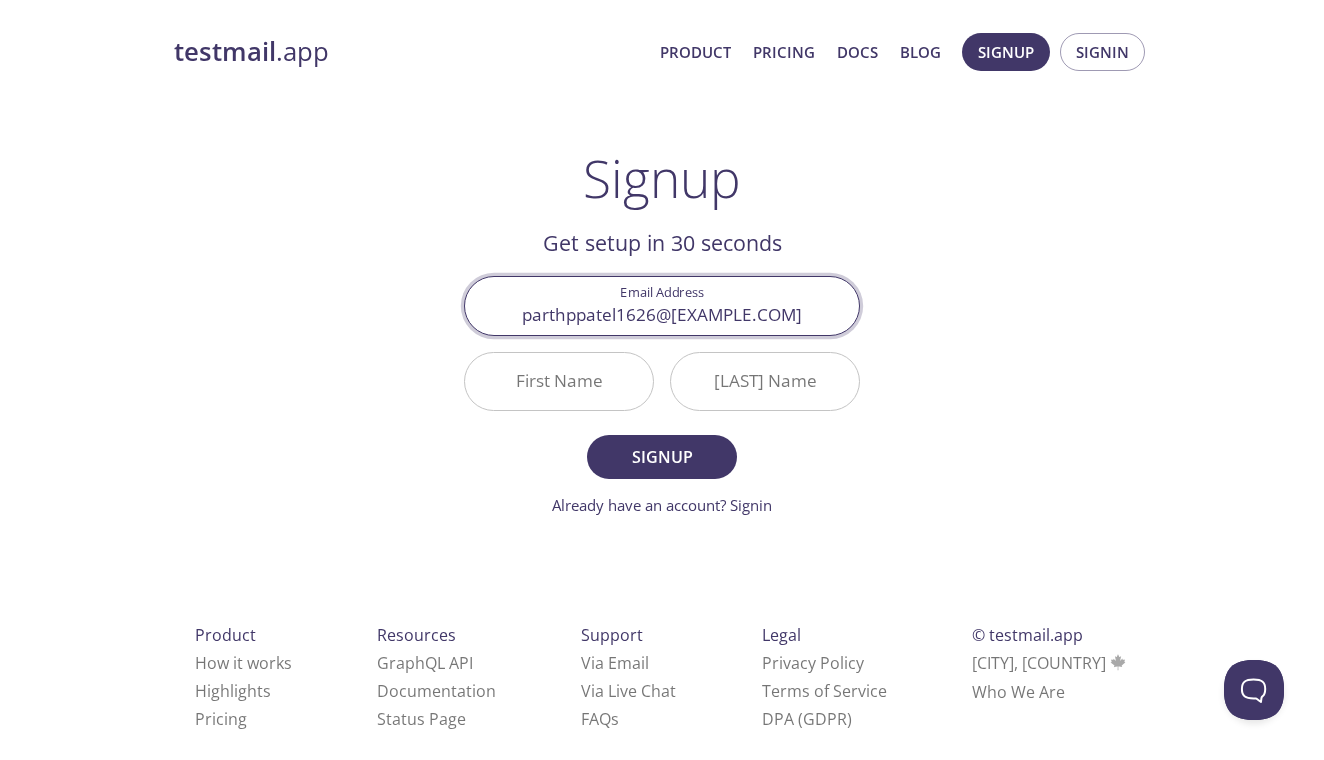 type on "parthppatel1626@[EXAMPLE.COM]" 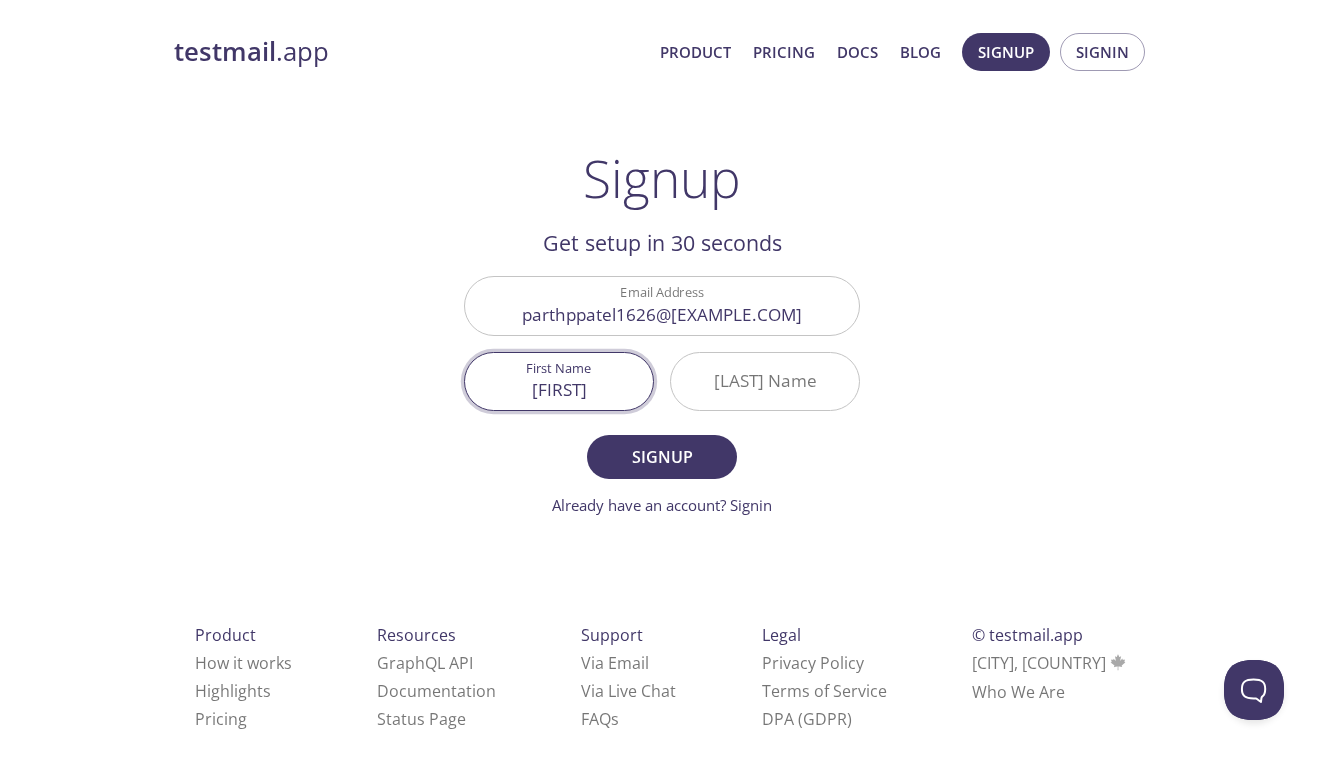 type on "[FIRST]" 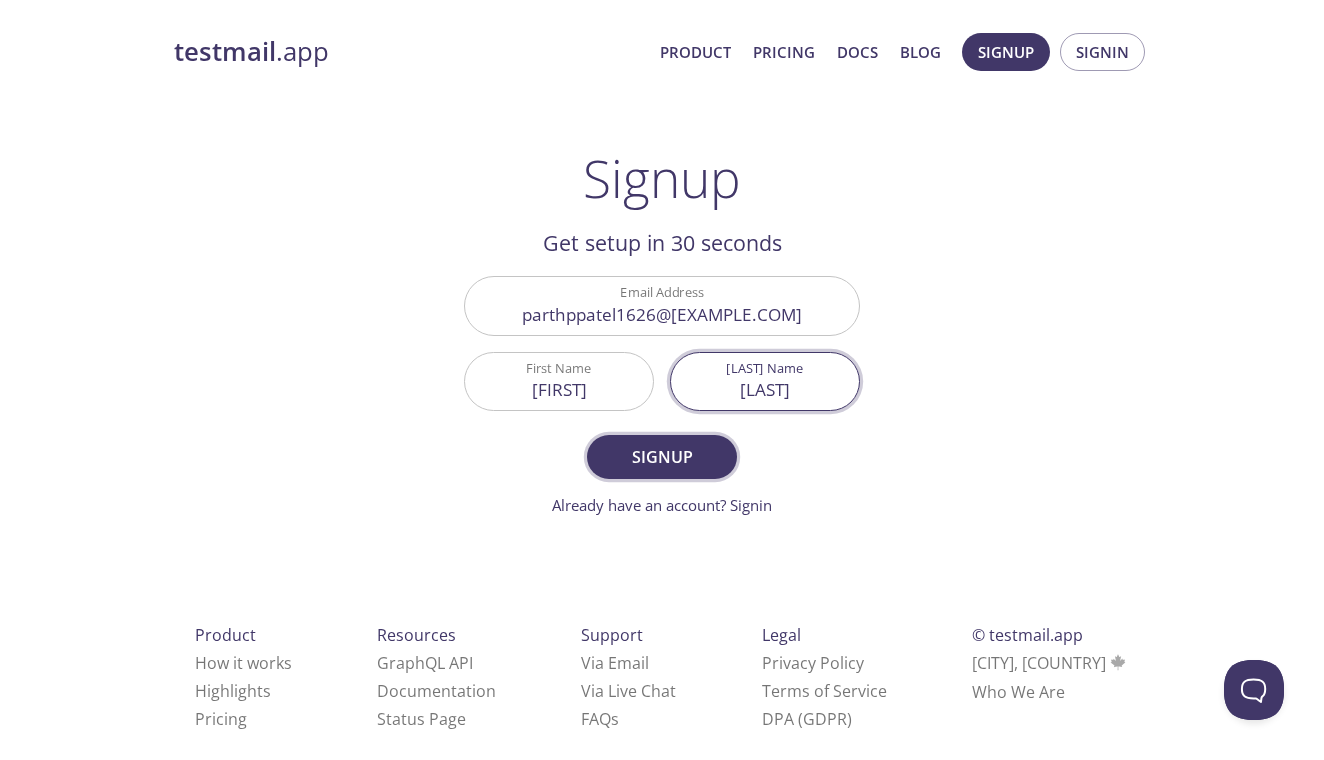 type on "[LAST]" 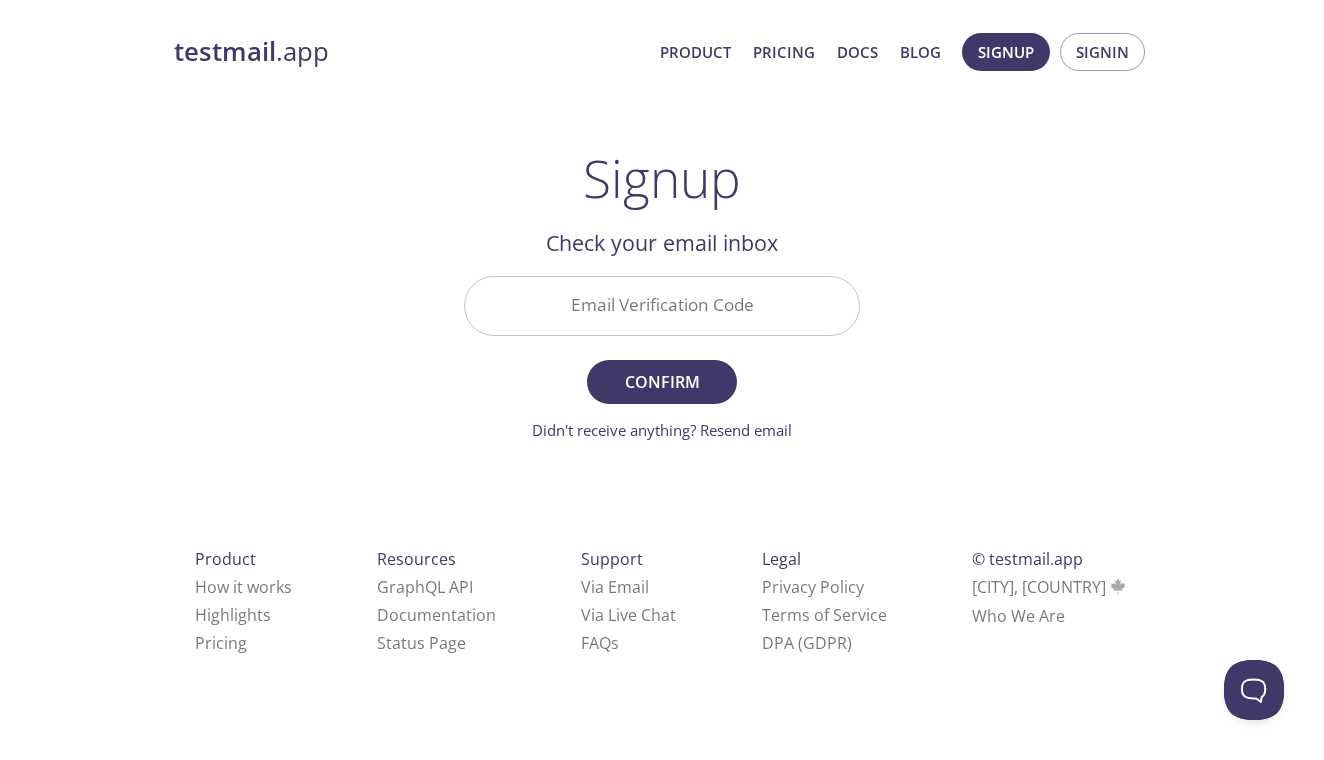 click on "Email Verification Code" at bounding box center [662, 305] 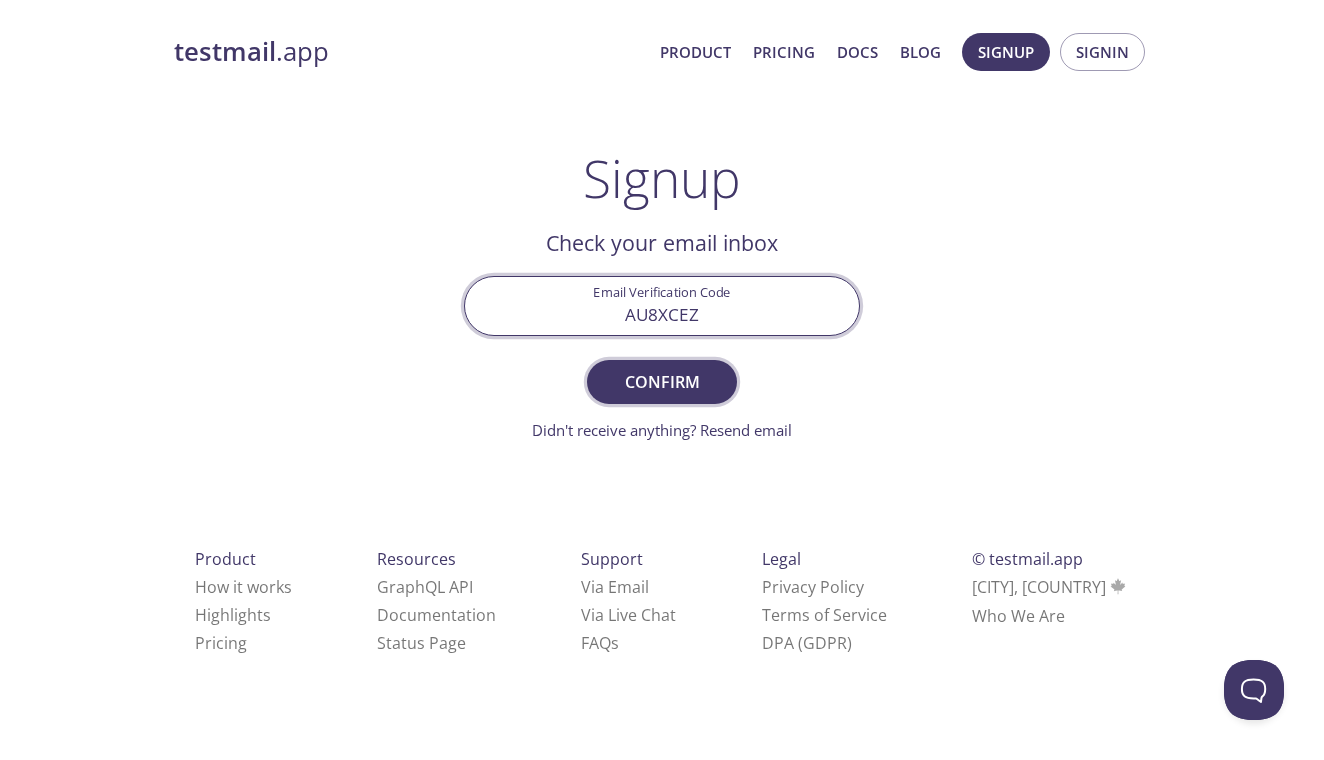 type on "AU8XCEZ" 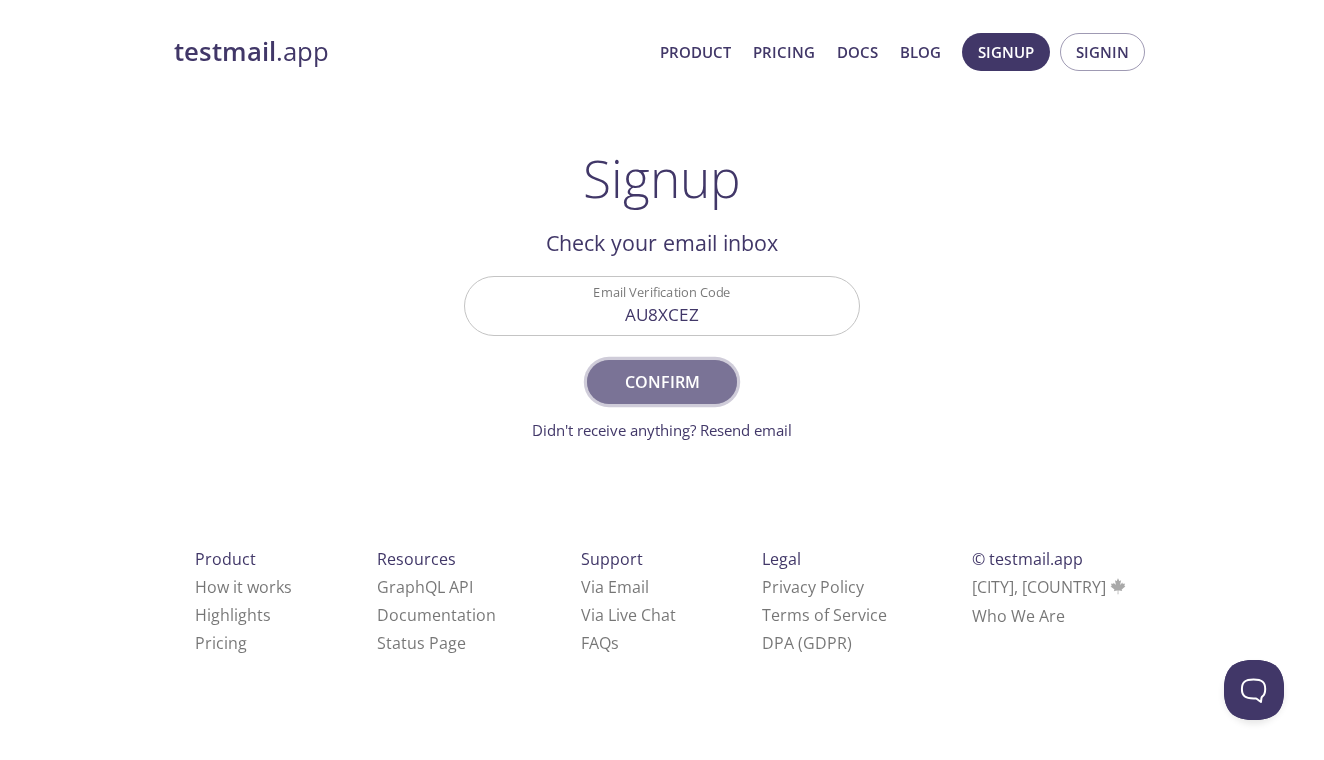 click on "Confirm" at bounding box center (662, 382) 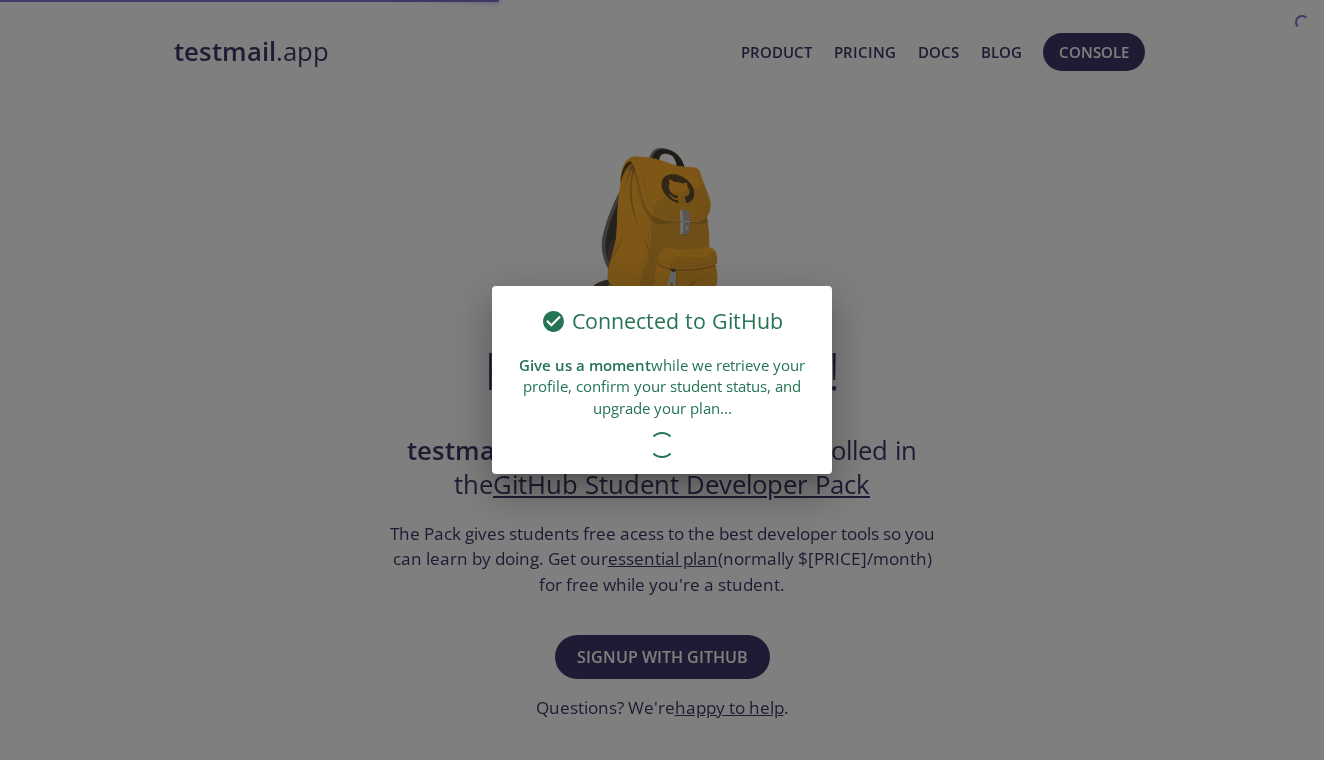 scroll, scrollTop: 0, scrollLeft: 0, axis: both 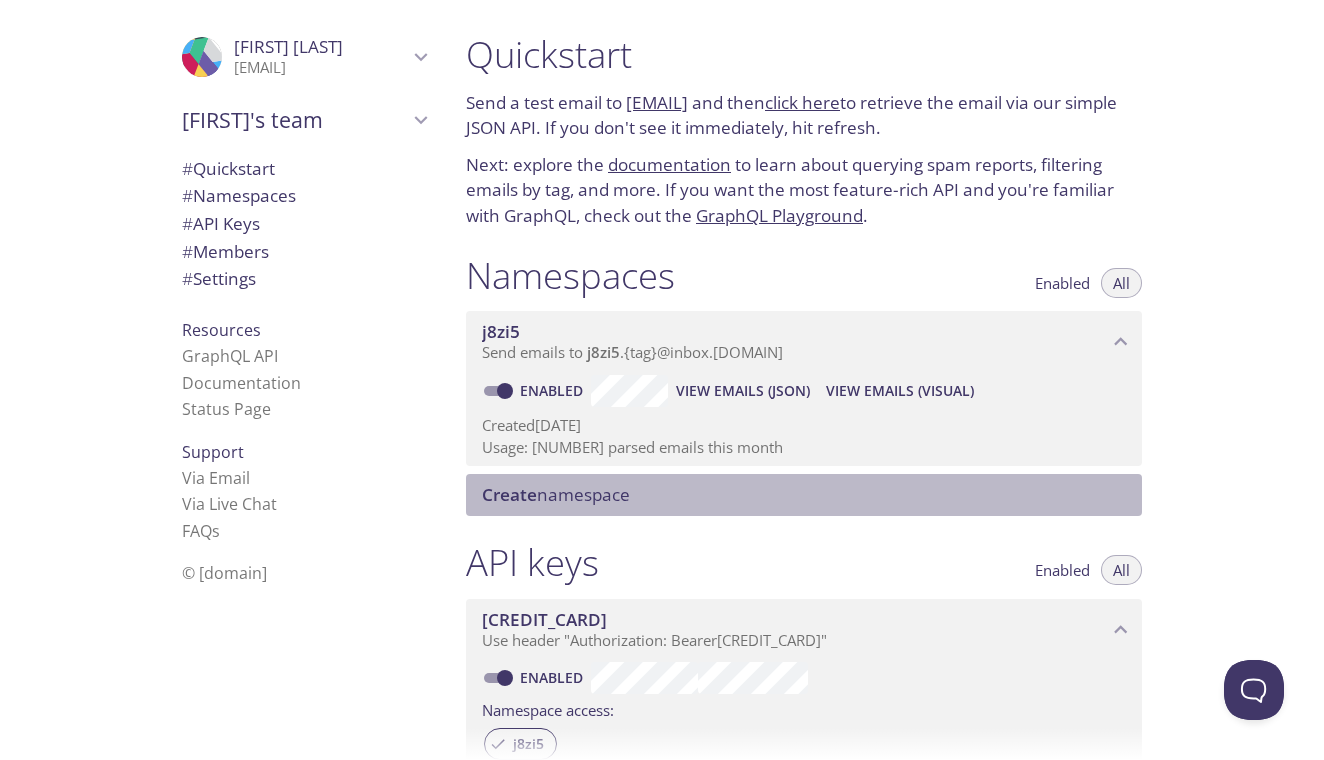 click on "Create  namespace" at bounding box center (808, 495) 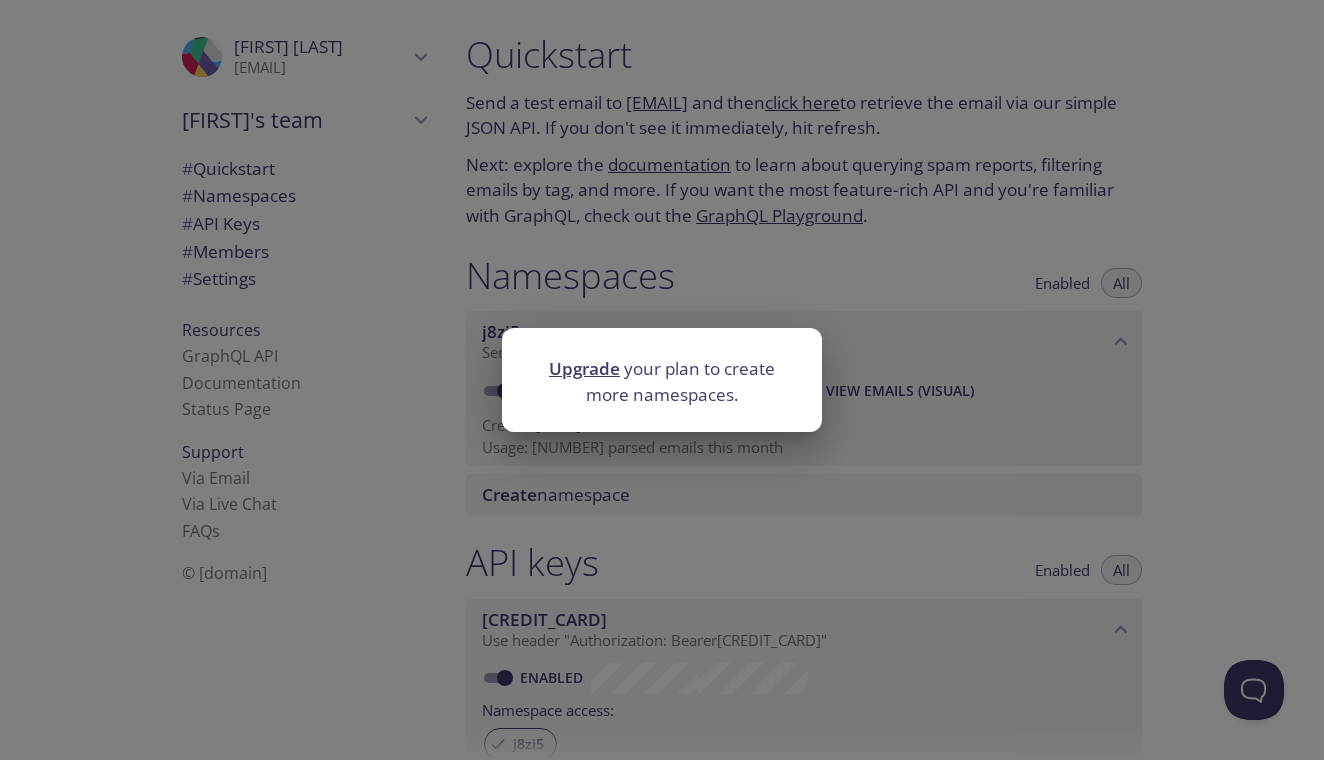 click on "Upgrade" at bounding box center [584, 368] 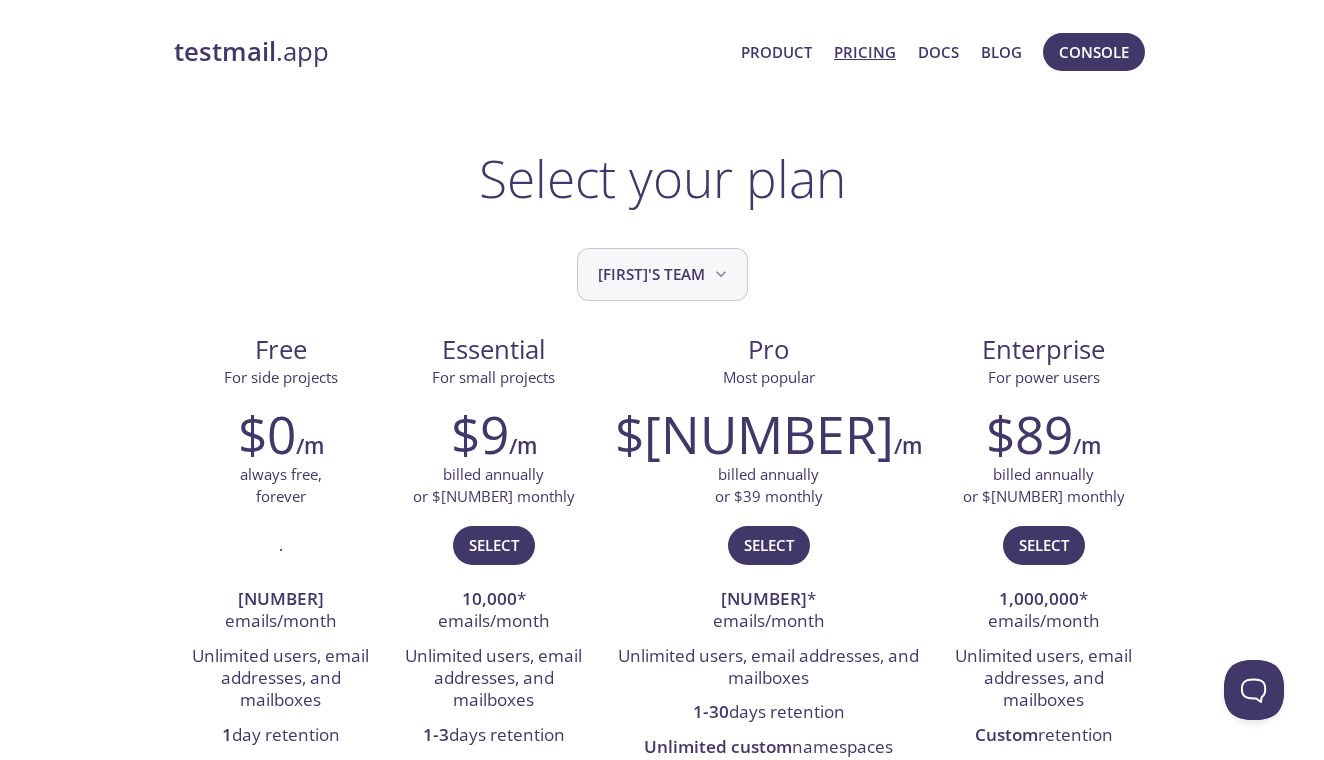 scroll, scrollTop: 0, scrollLeft: 0, axis: both 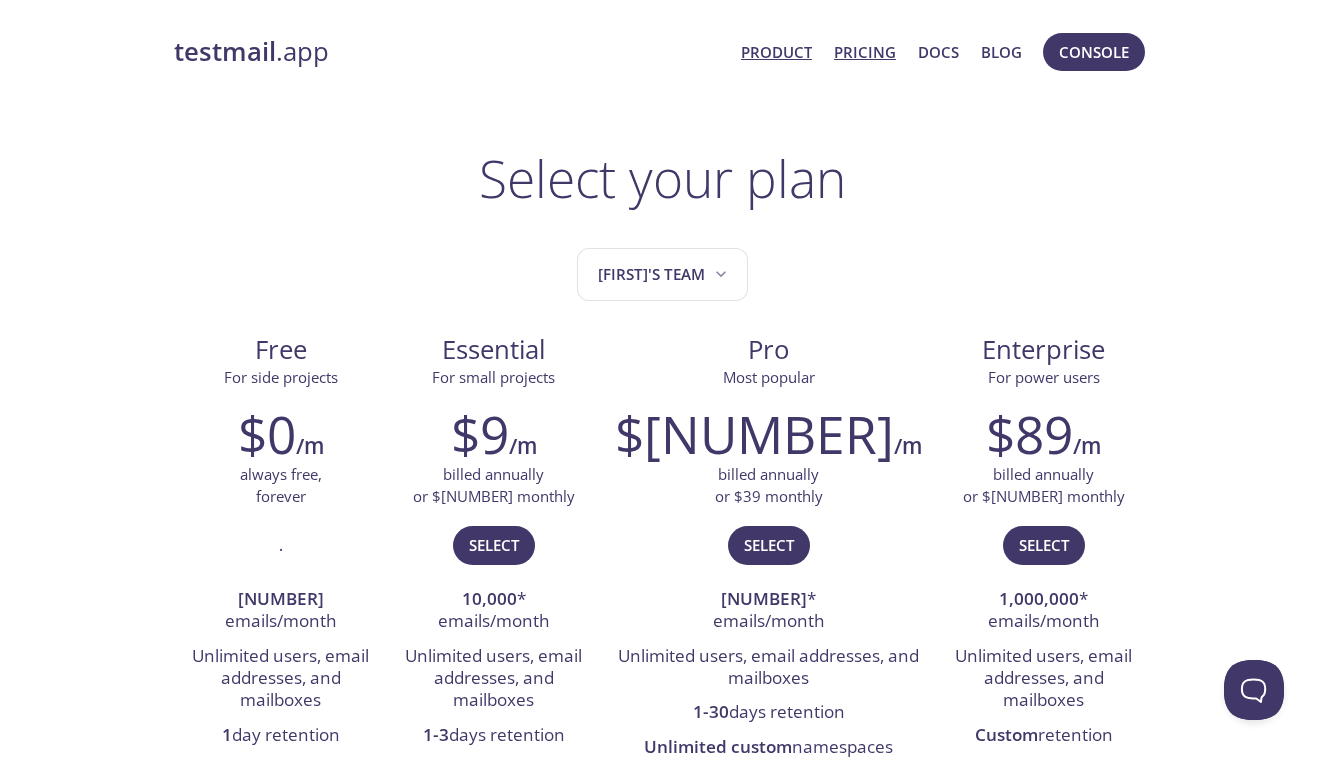 click on "Product" at bounding box center [776, 52] 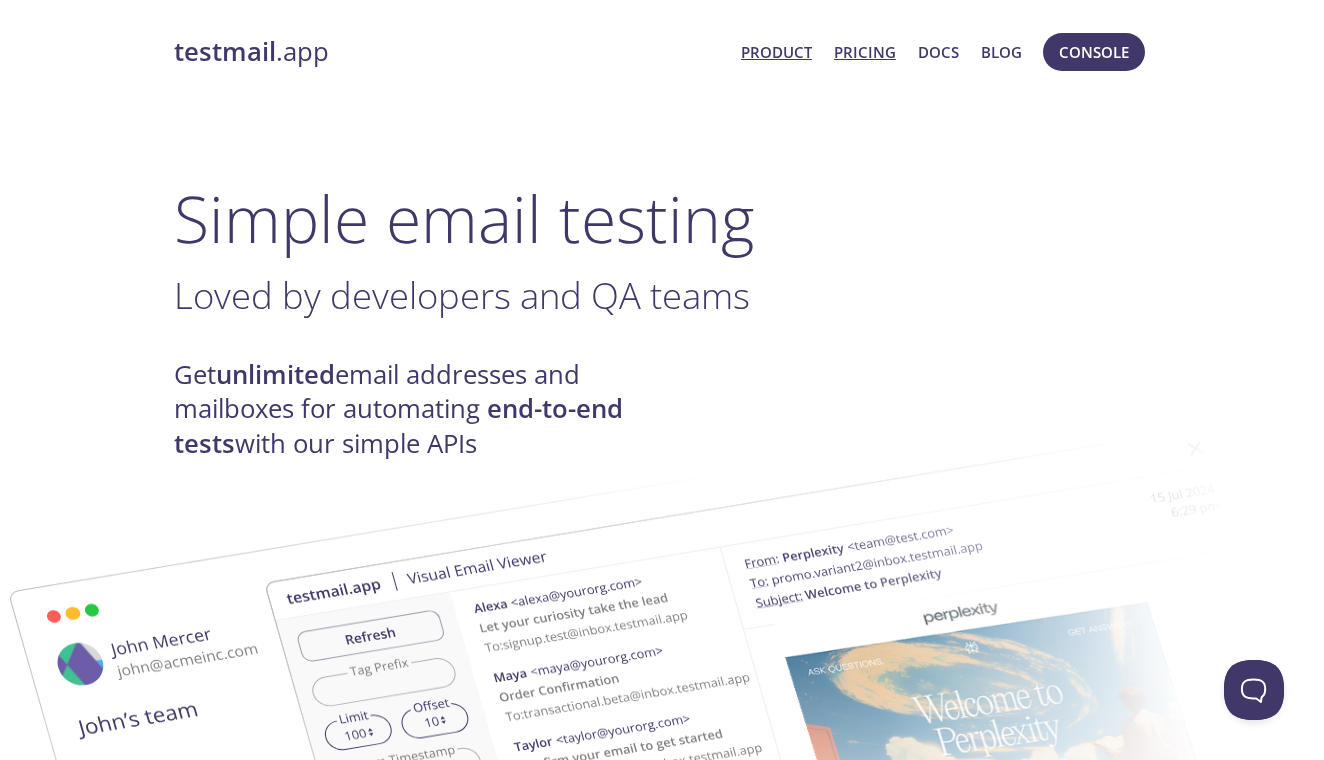 click on "Pricing" at bounding box center (865, 52) 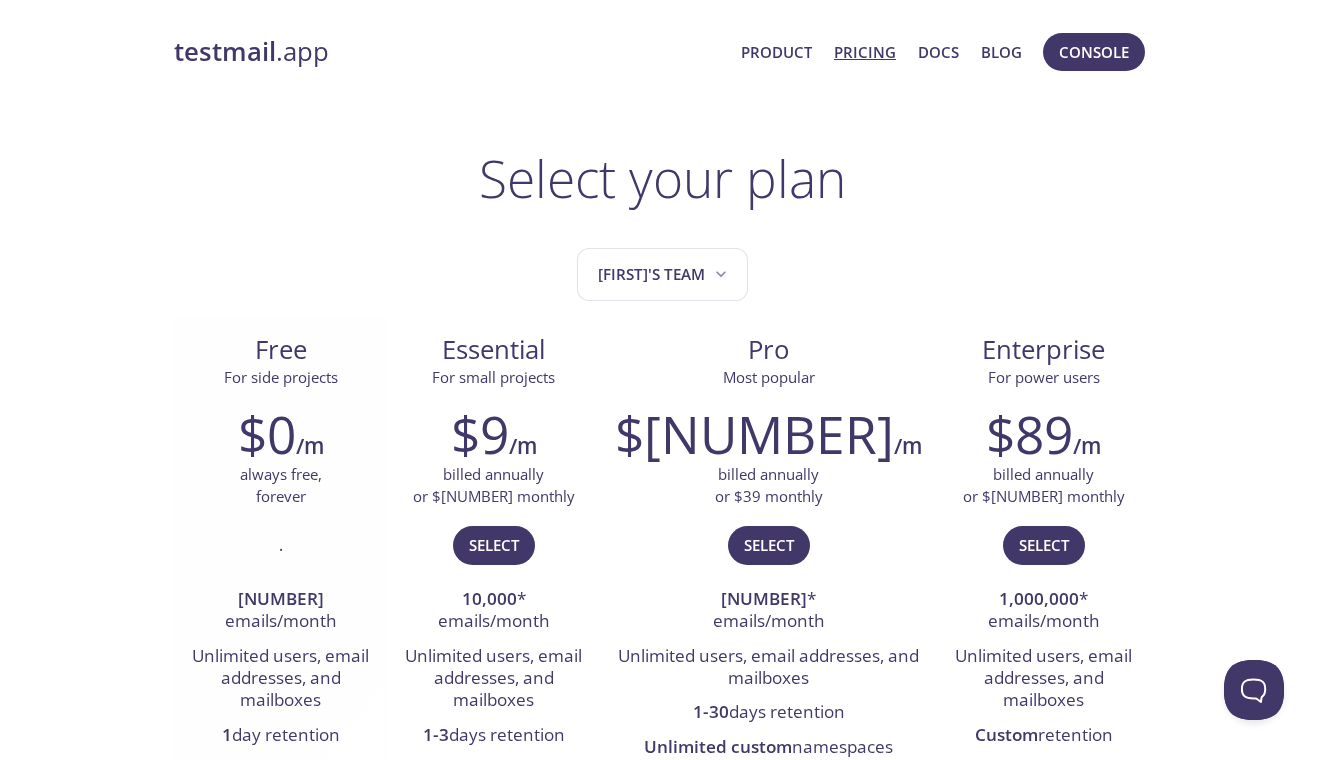 scroll, scrollTop: 0, scrollLeft: 0, axis: both 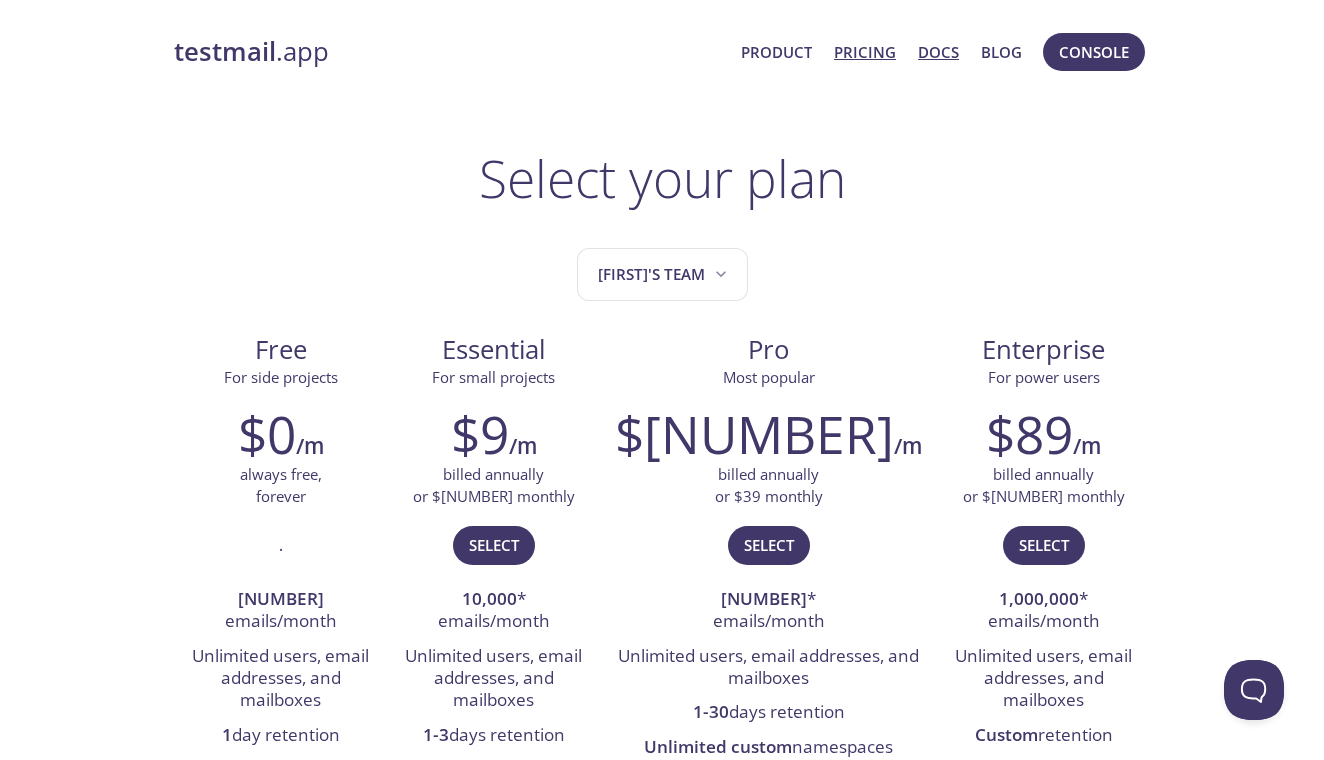 click on "Docs" at bounding box center (938, 52) 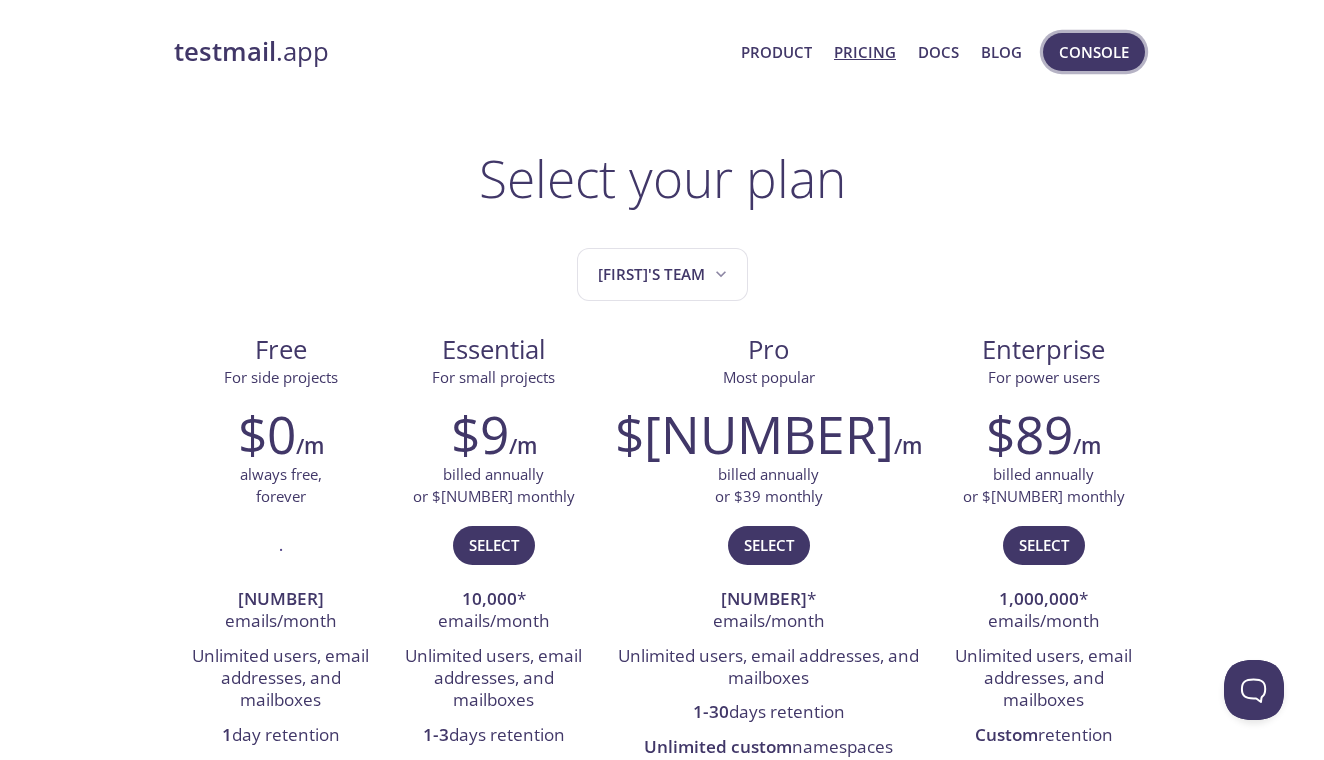 click on "Console" at bounding box center [1094, 52] 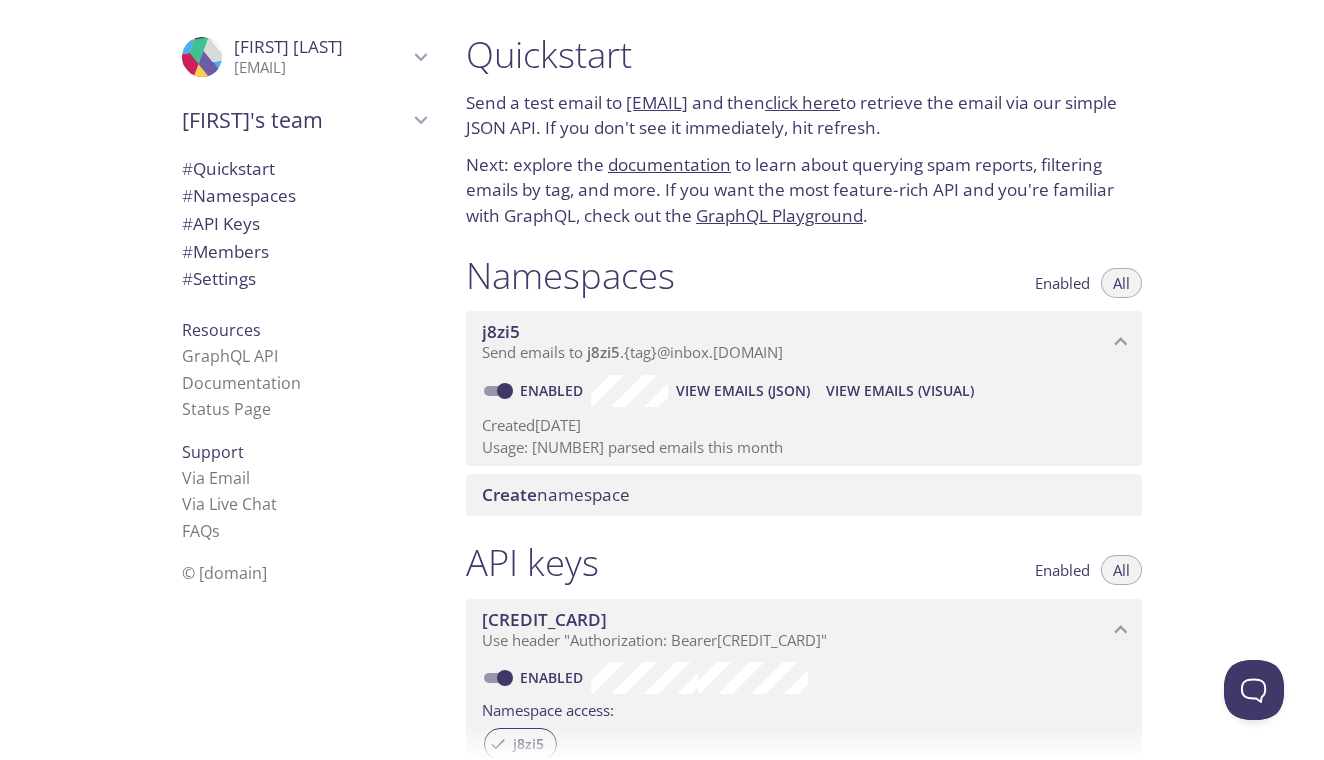 click on "Parth's team" at bounding box center [295, 120] 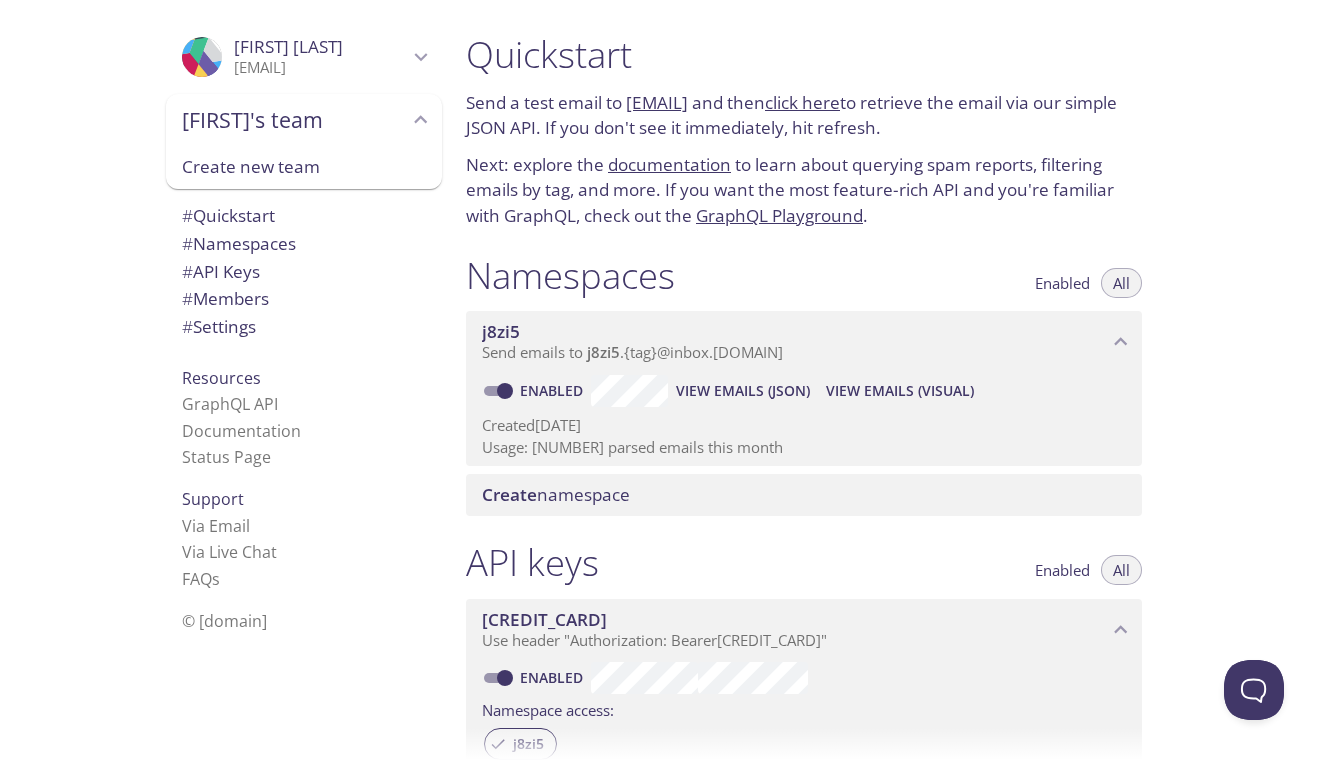 click on "parthppatel1626@[EXAMPLE.COM]" at bounding box center (321, 68) 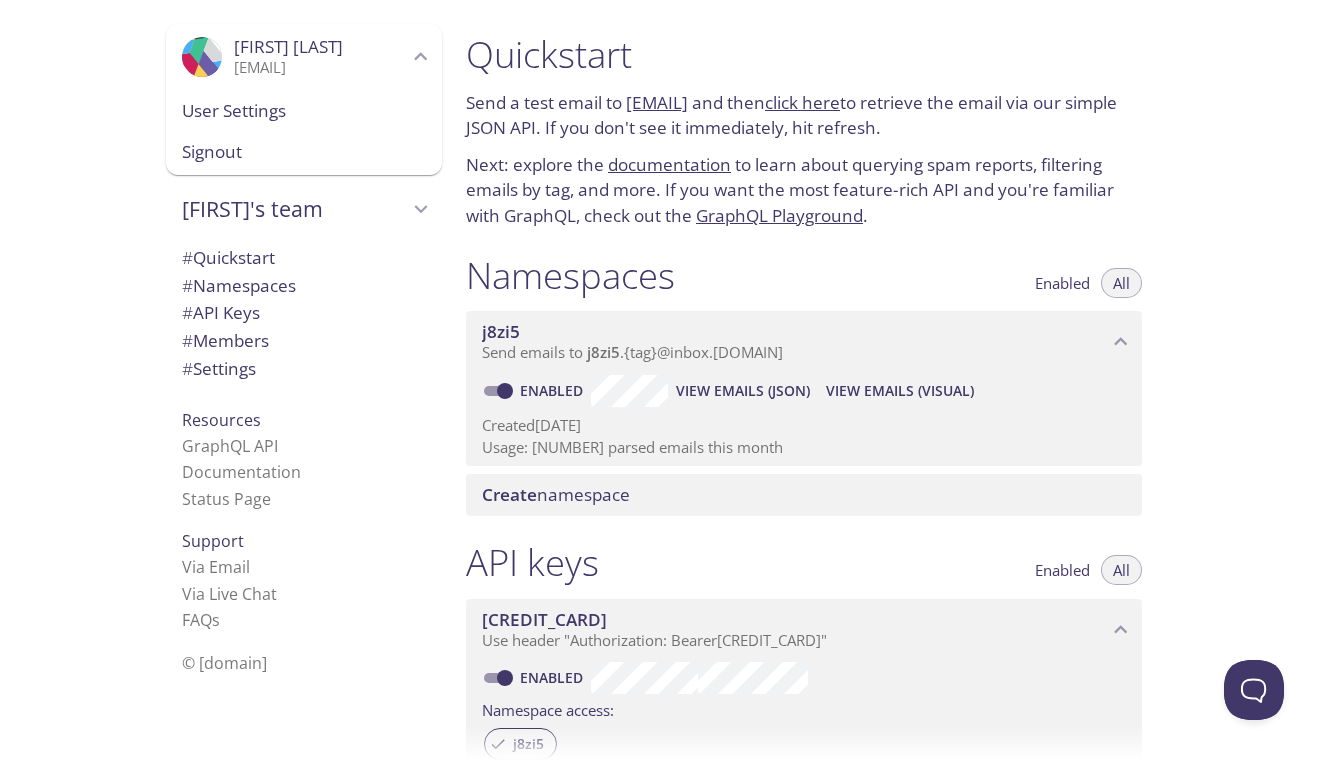 click on "User Settings" at bounding box center (304, 111) 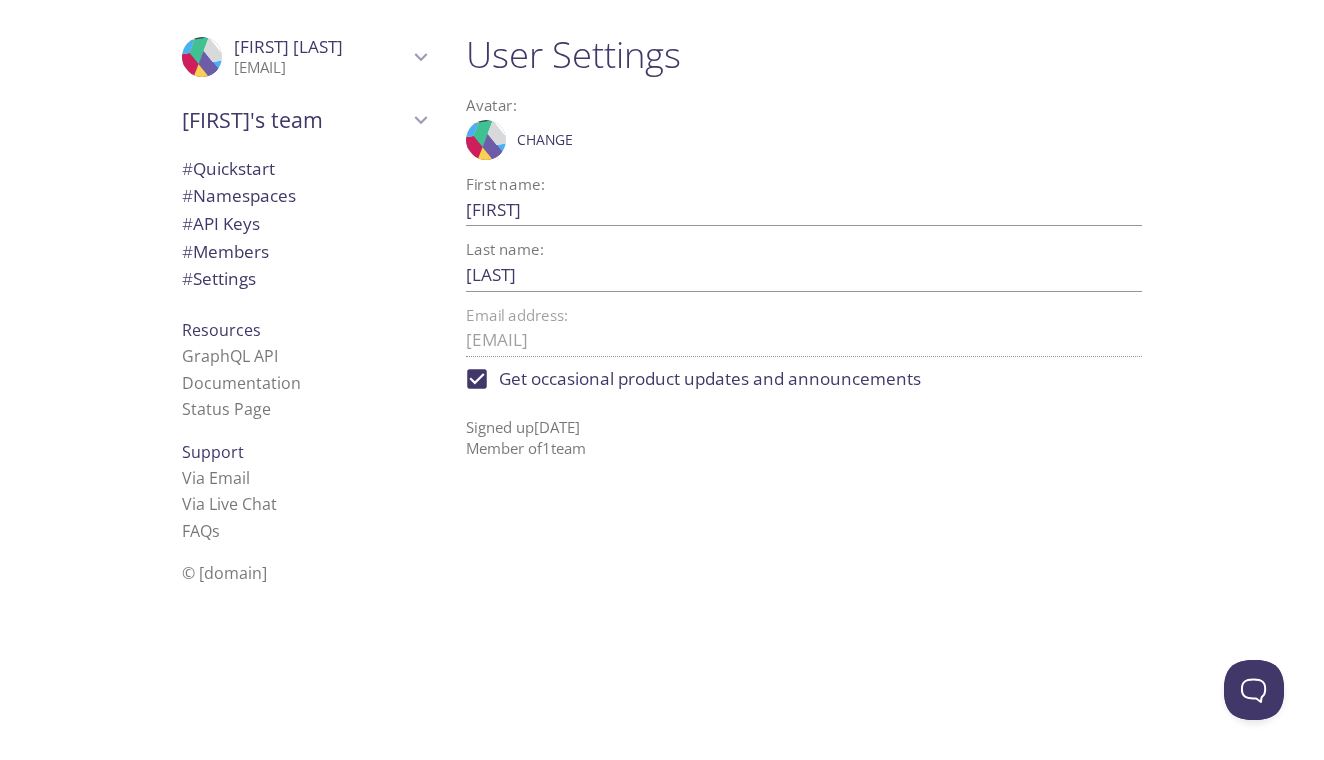 click on "parthppatel1626@[EXAMPLE.COM]" at bounding box center [321, 68] 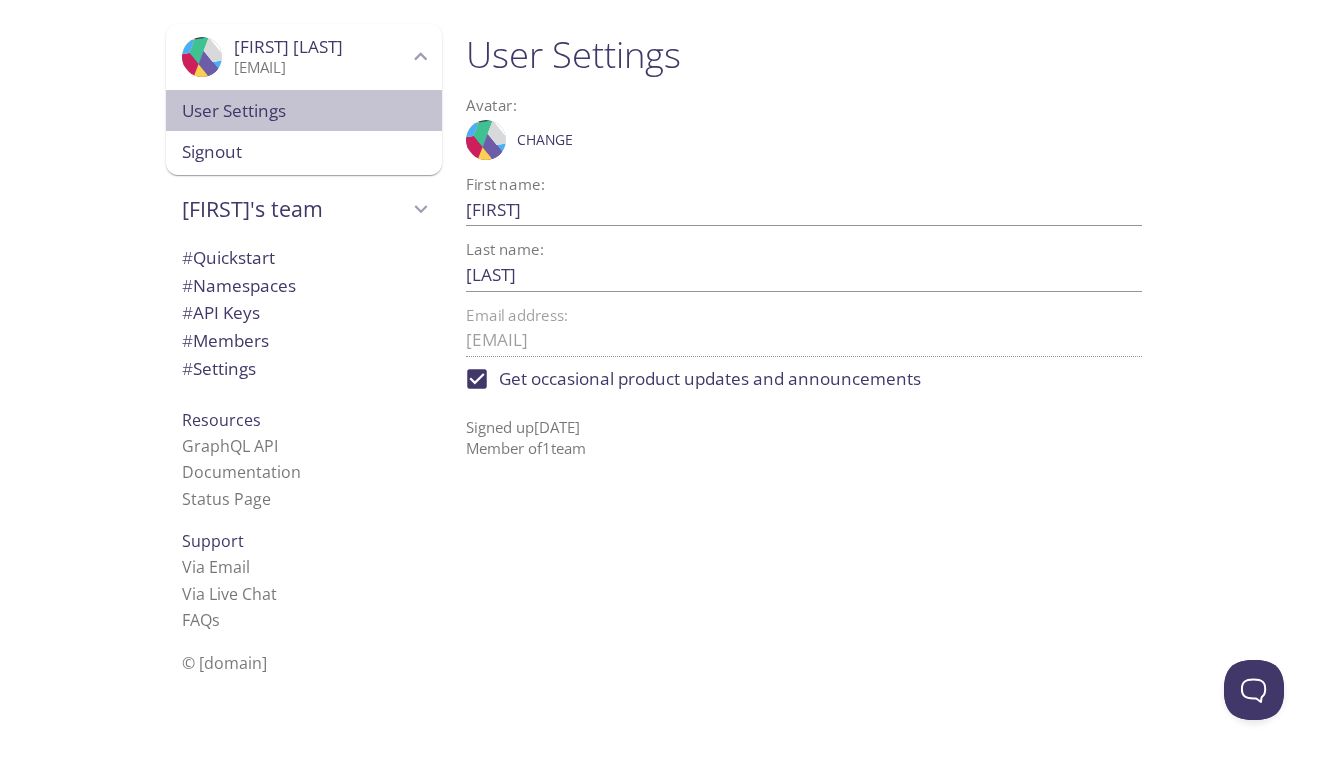 click on "User Settings" at bounding box center (304, 111) 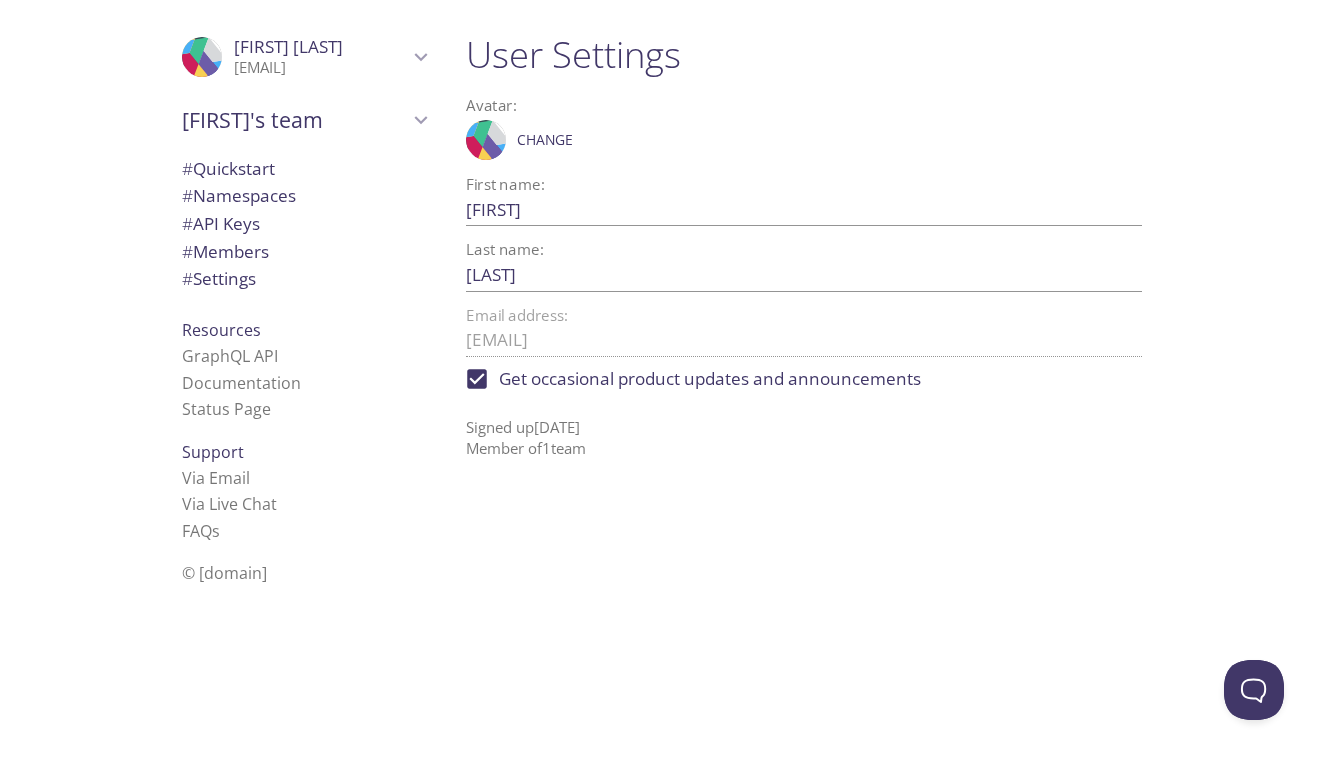 click on "Parth's team" at bounding box center [304, 120] 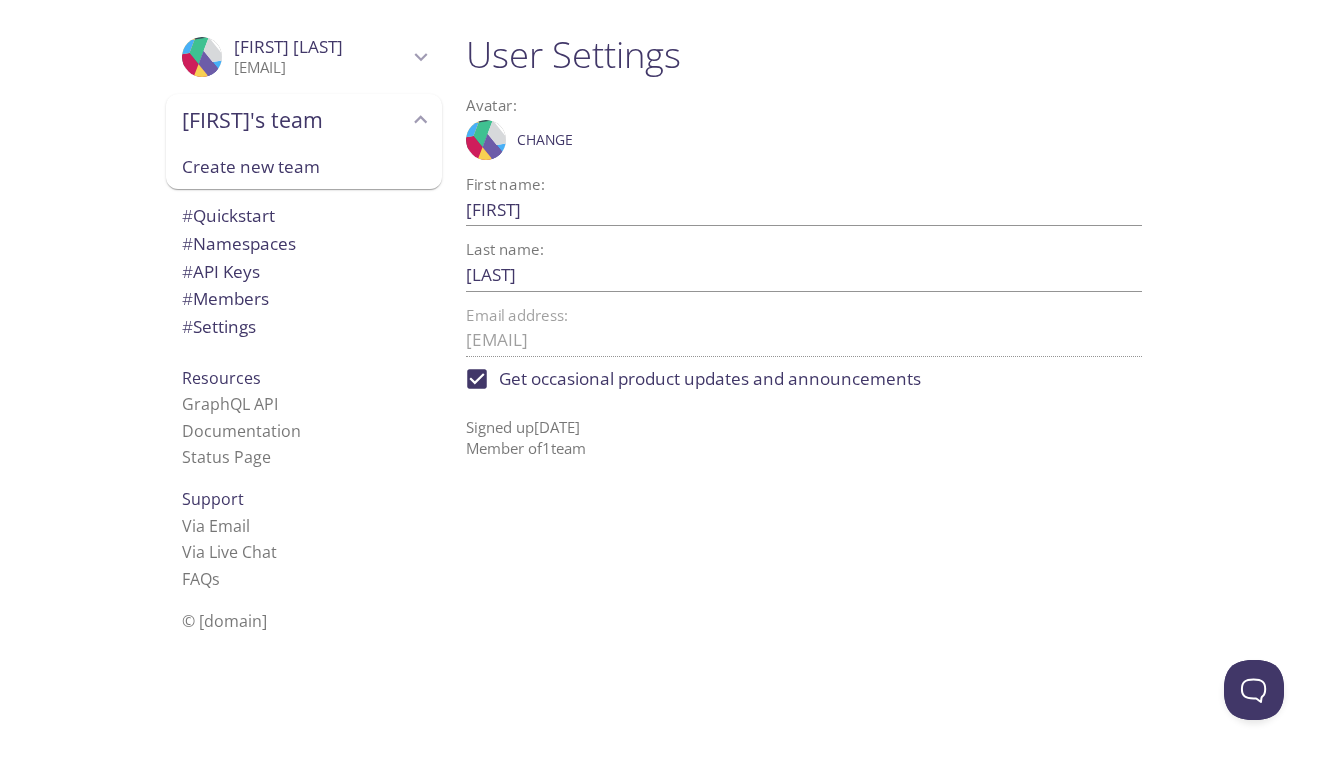 click on "#  Quickstart" at bounding box center [304, 216] 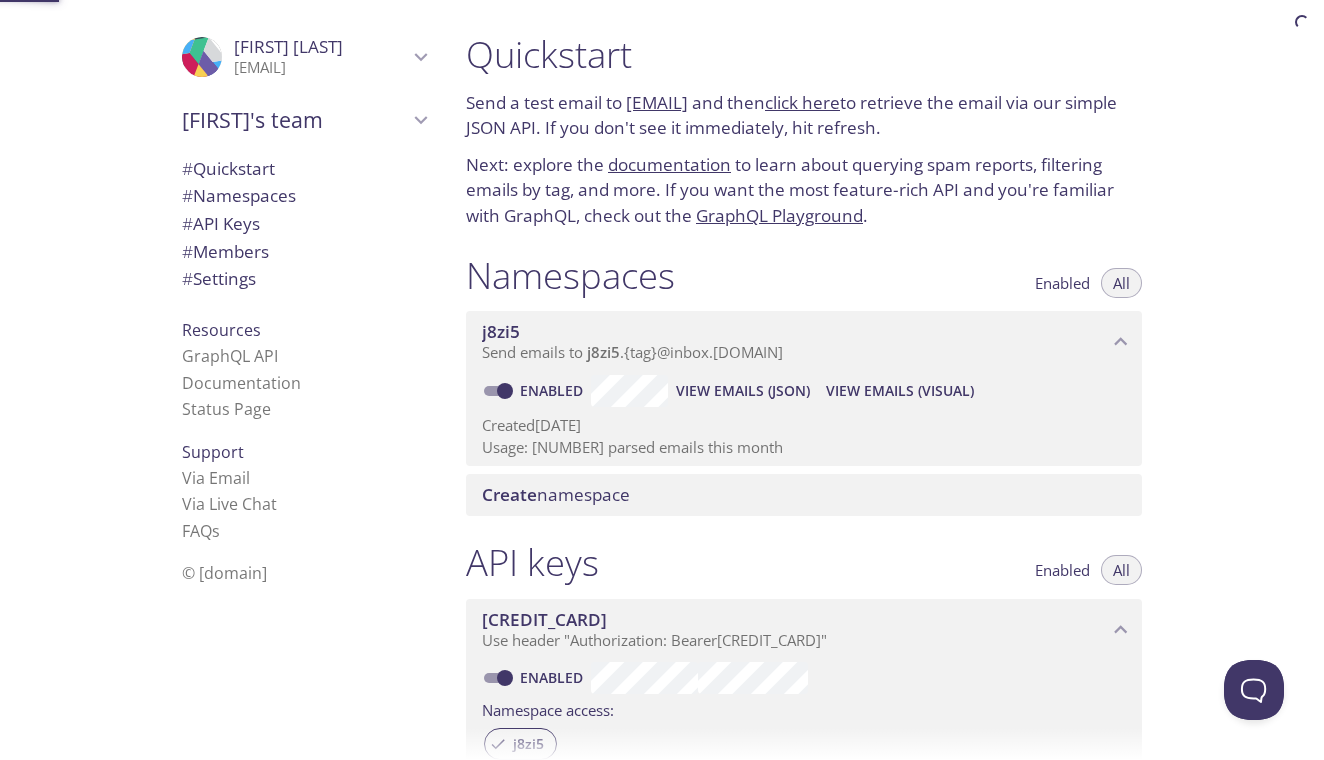 scroll, scrollTop: 32, scrollLeft: 0, axis: vertical 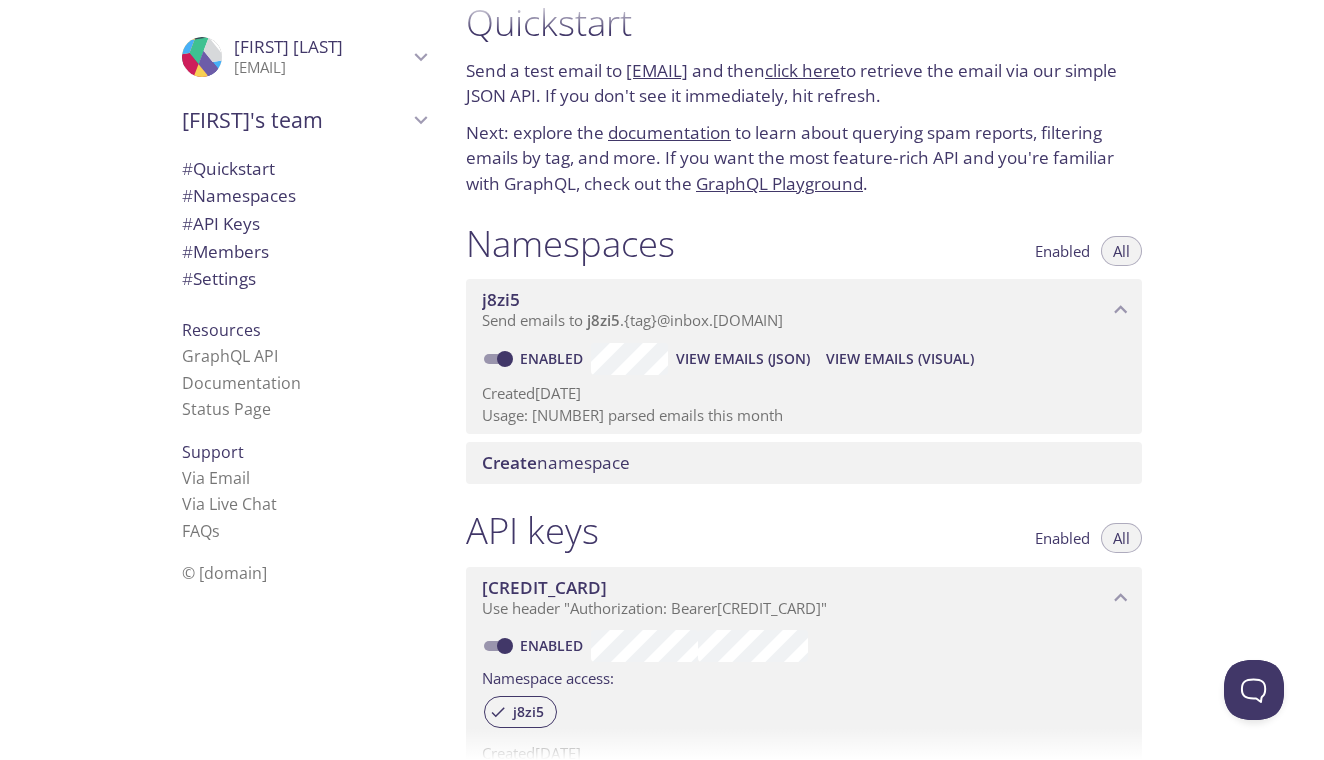 click on "Enabled" at bounding box center [505, 359] 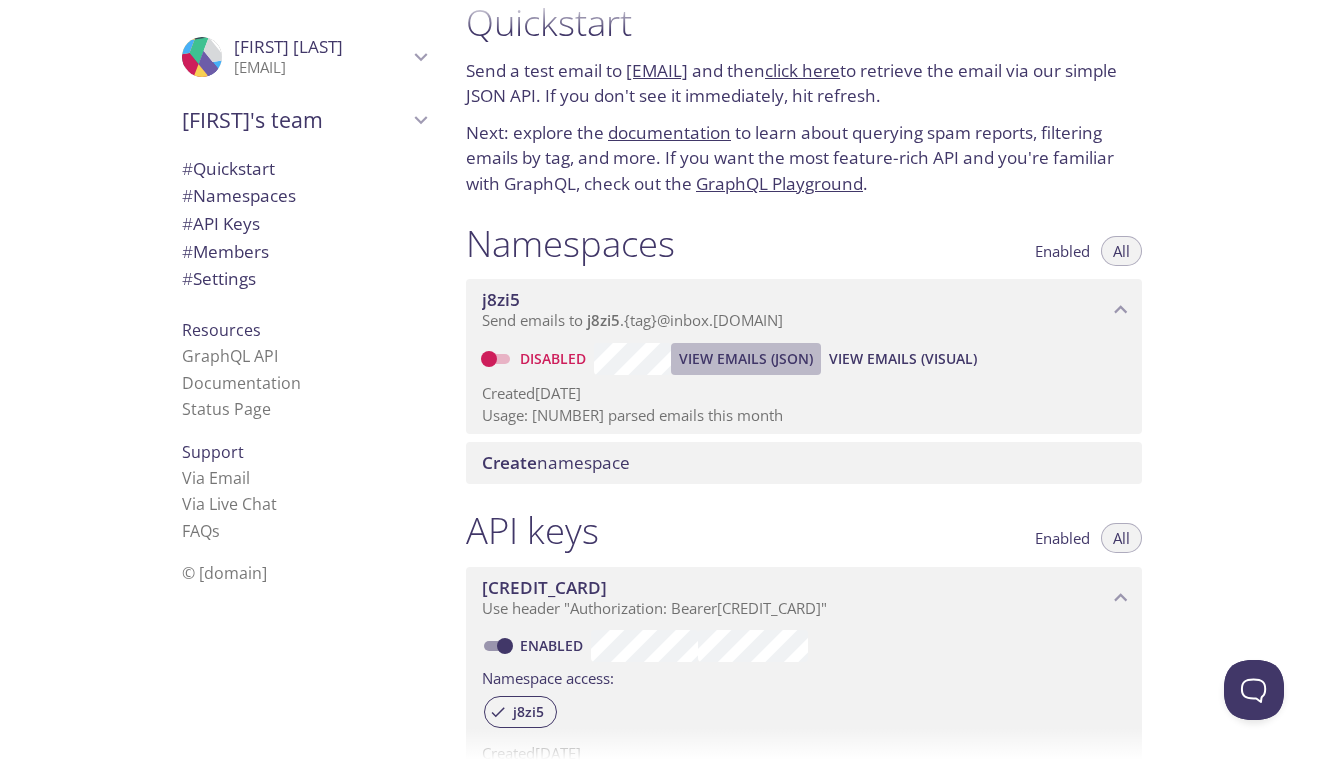 click on "View Emails (JSON)" at bounding box center (746, 359) 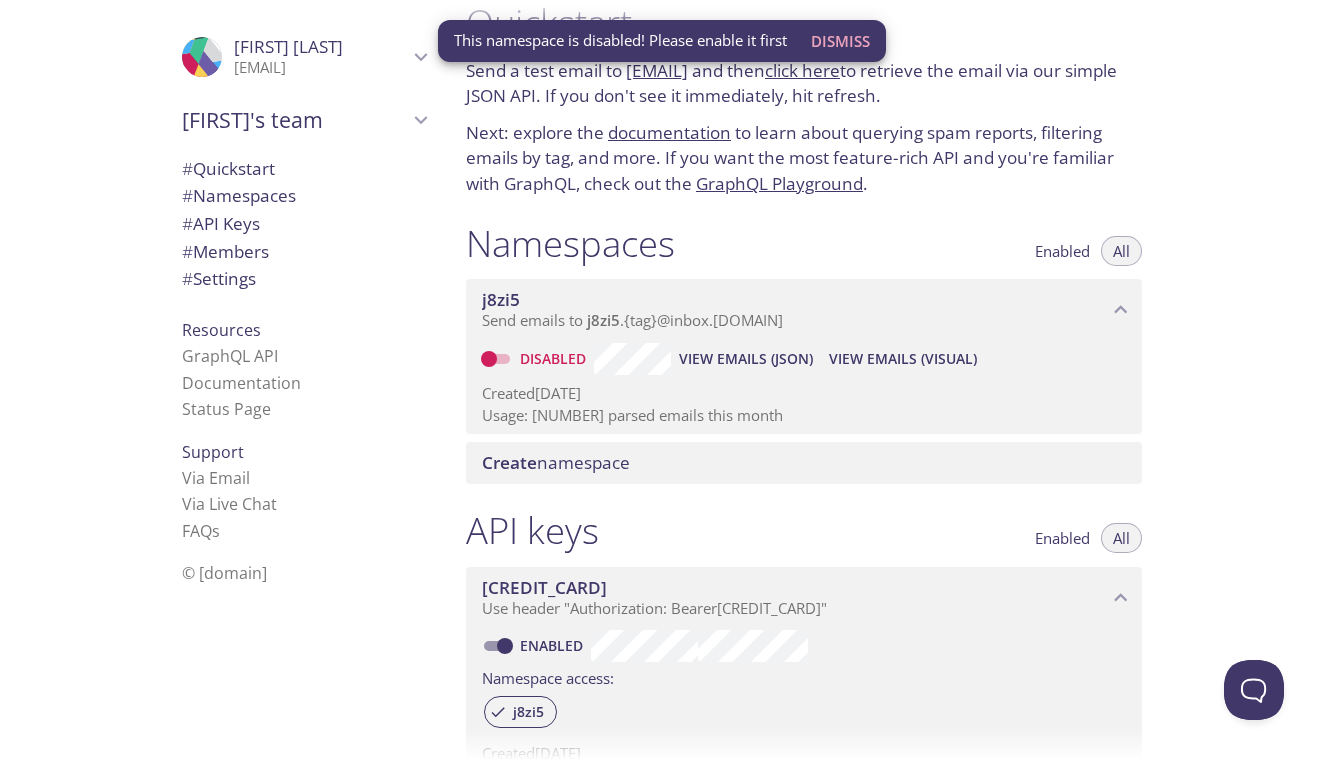 click on "Disabled" at bounding box center [489, 359] 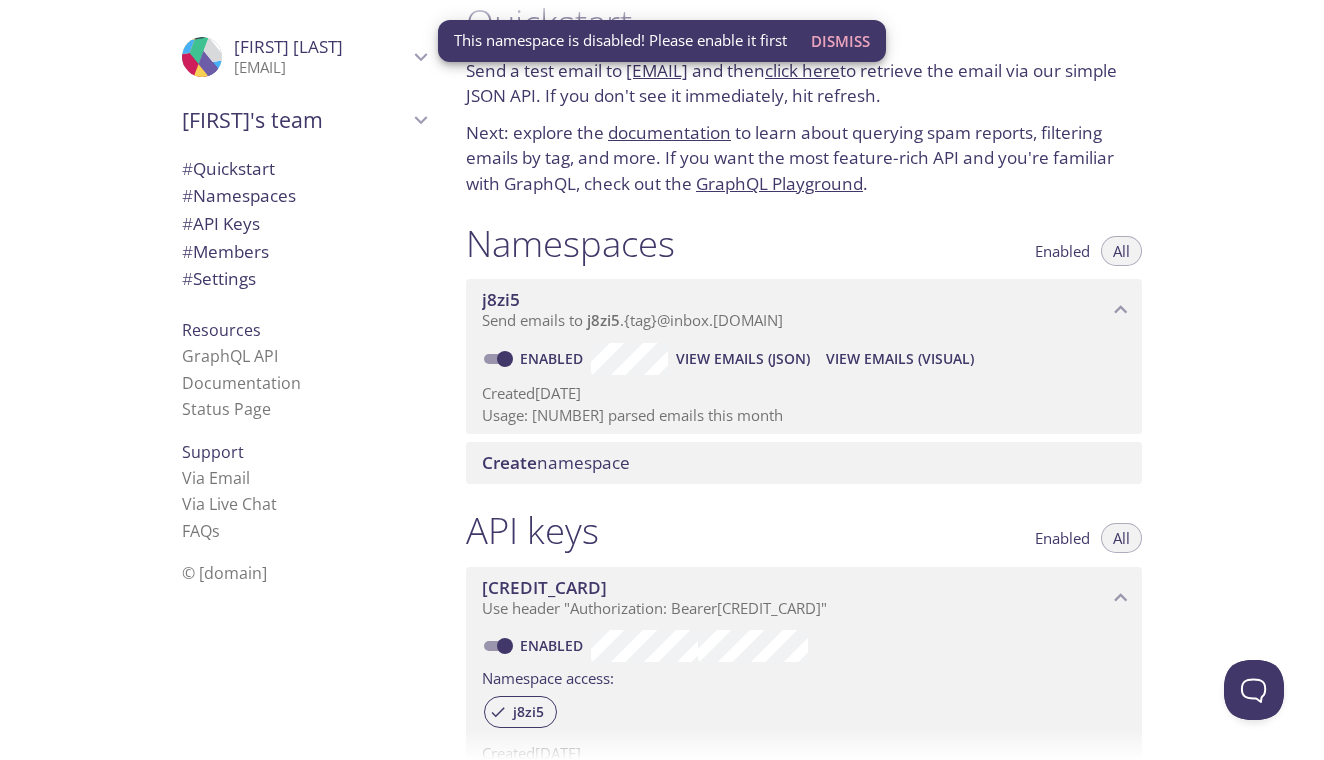 click on "View Emails (JSON)" at bounding box center (743, 359) 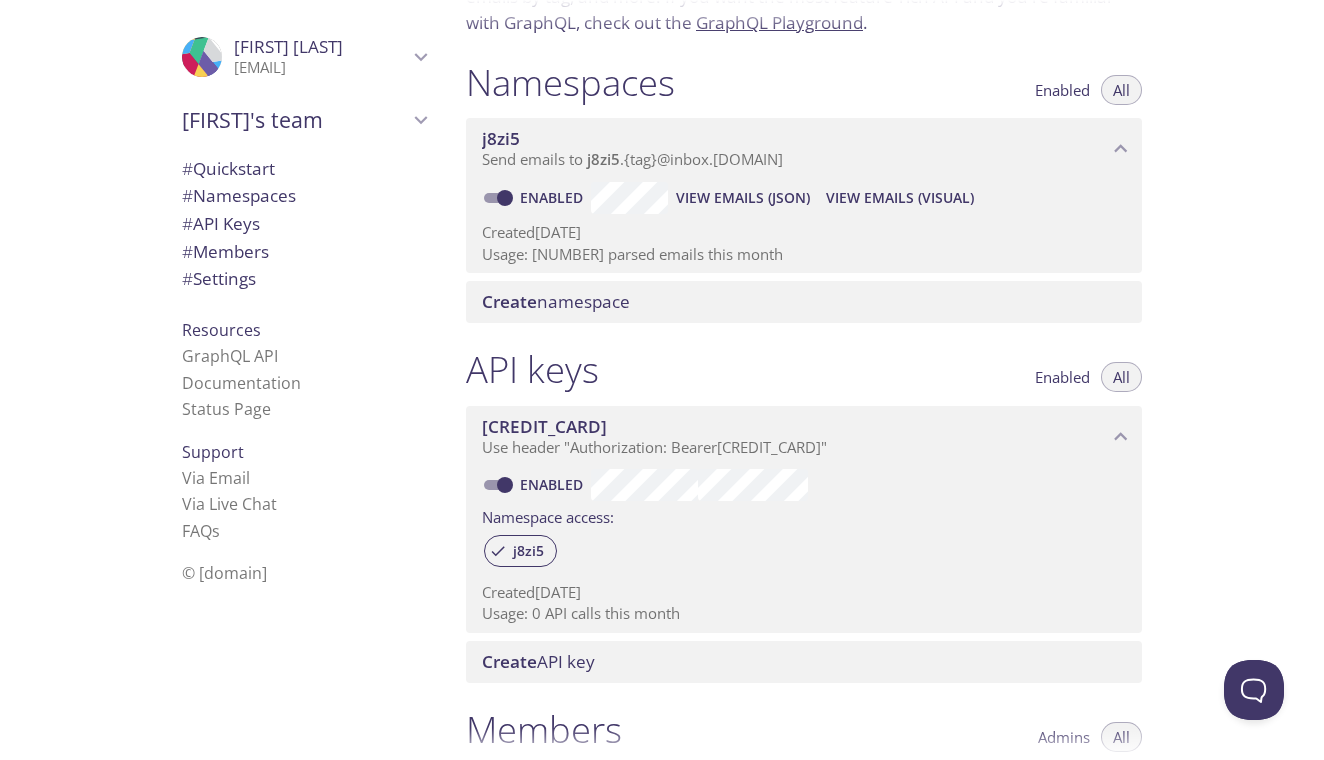 scroll, scrollTop: 194, scrollLeft: 0, axis: vertical 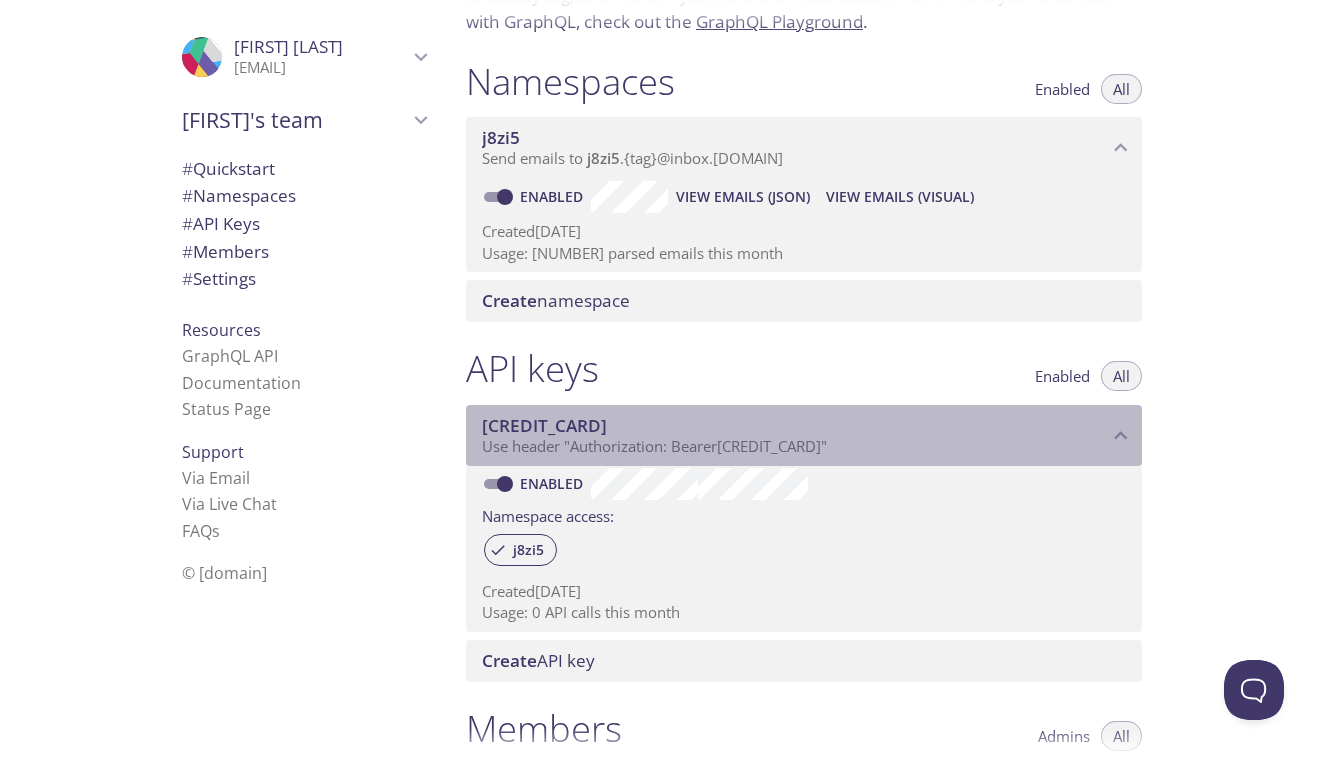 click on "feb98***-****-****-****-*******919c6" at bounding box center [795, 426] 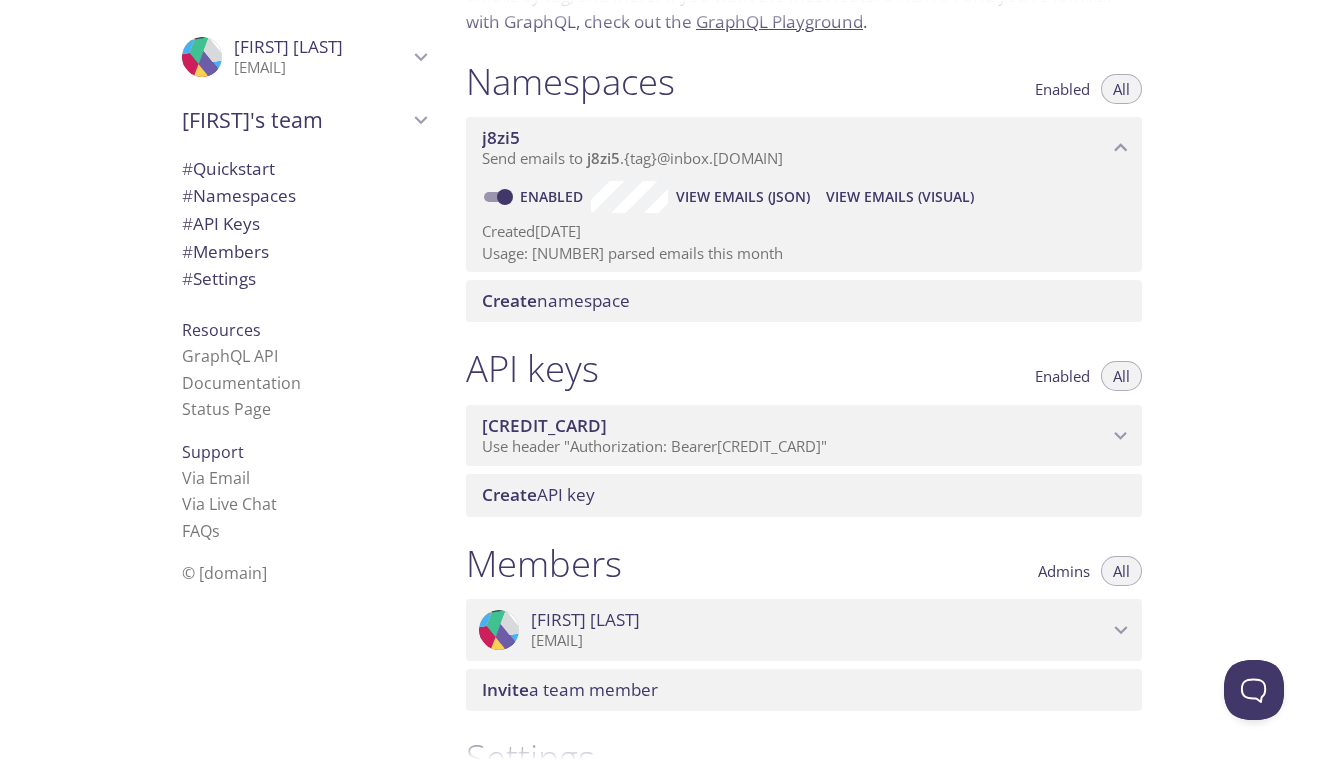 click on "feb98***-****-****-****-*******919c6" at bounding box center [795, 426] 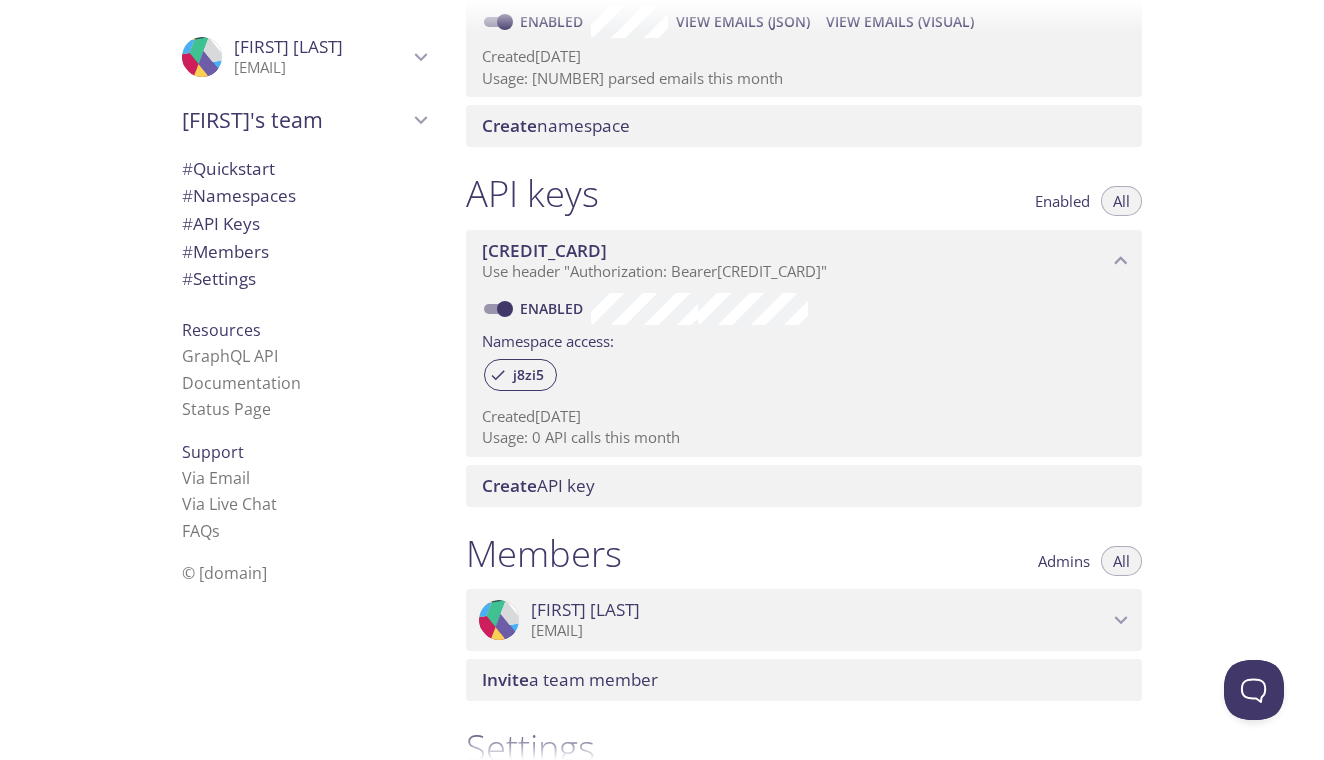 scroll, scrollTop: 370, scrollLeft: 0, axis: vertical 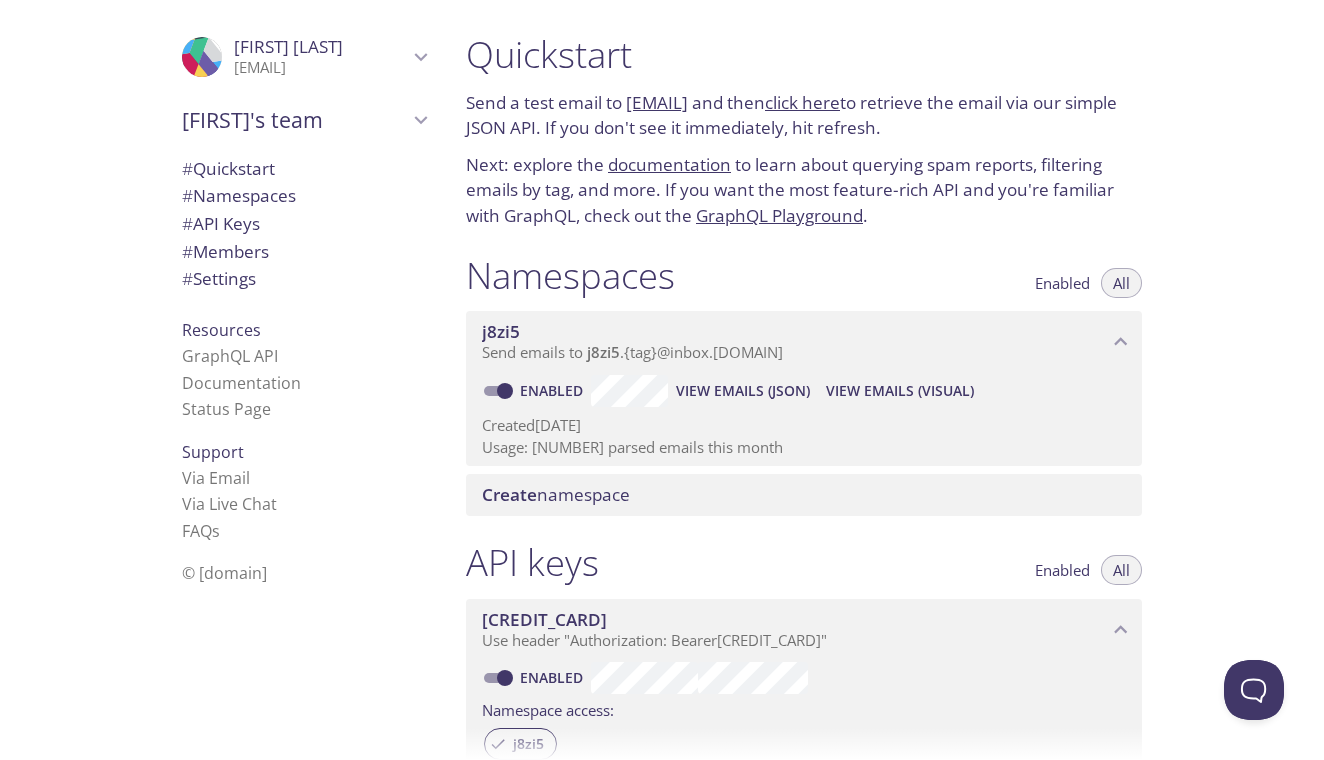 click on "View Emails (JSON)" at bounding box center (743, 391) 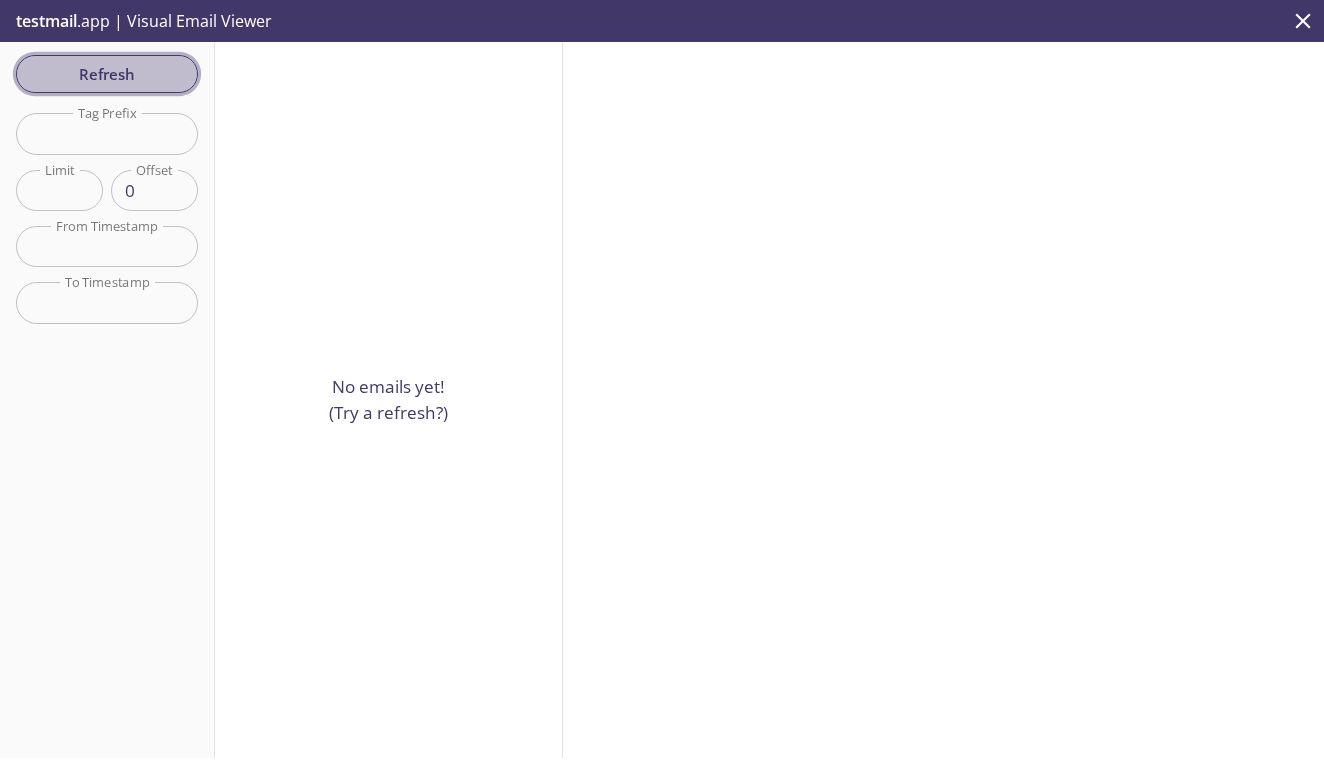 click on "Refresh" at bounding box center (107, 74) 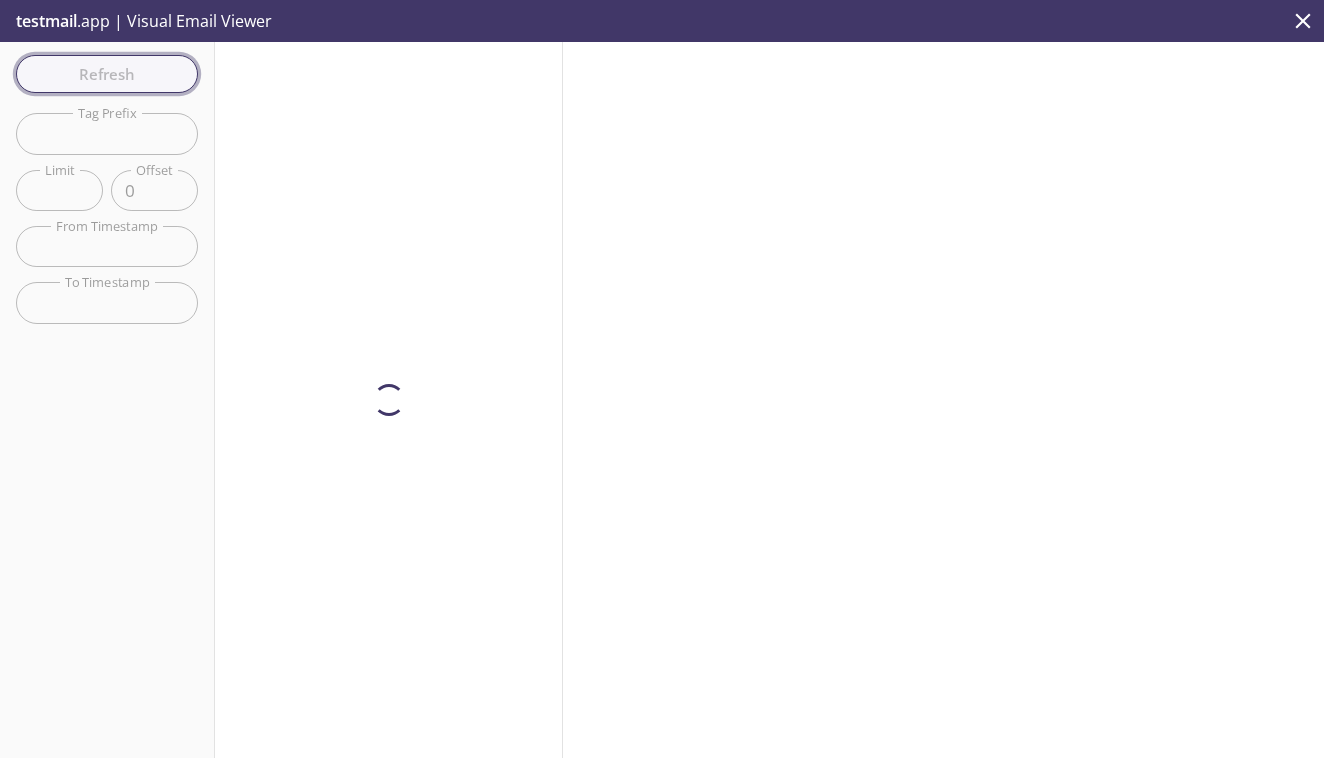 click on "Refresh" at bounding box center (107, 74) 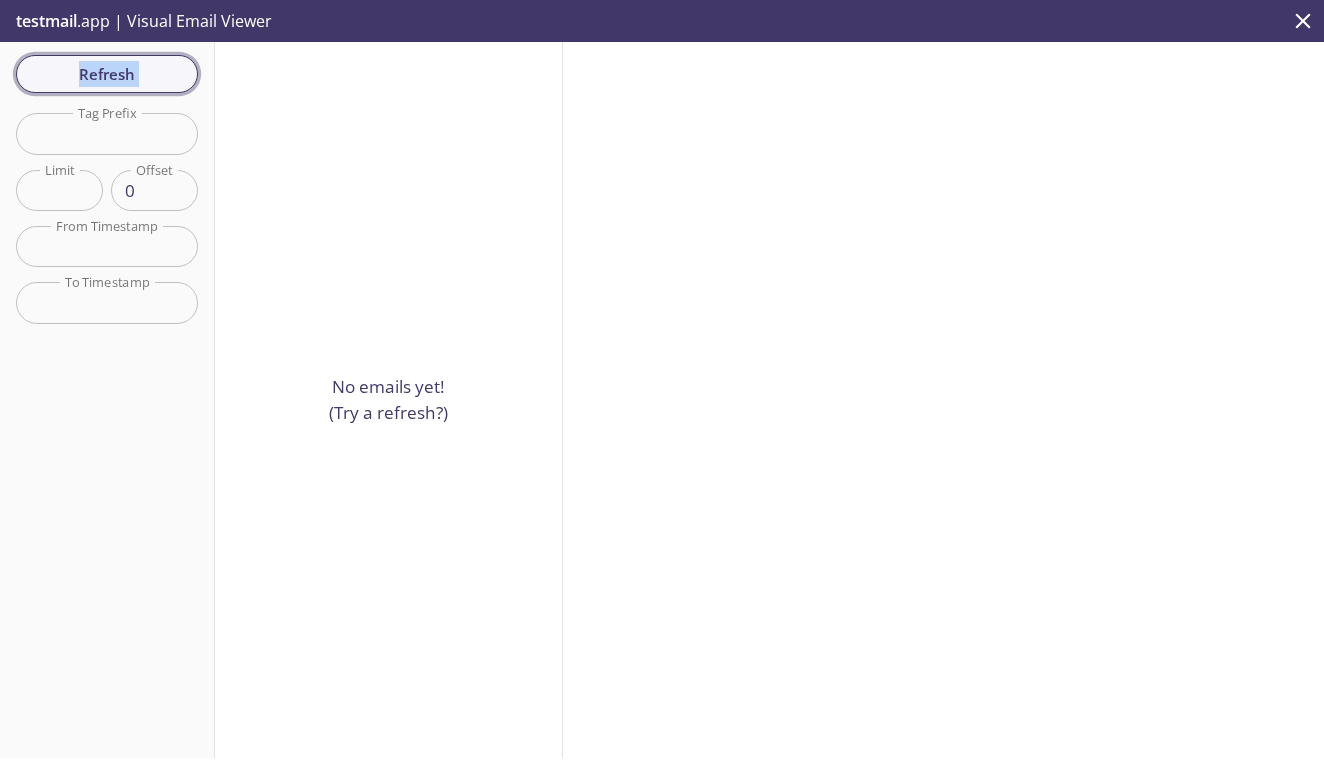 click on "Refresh Filters Tag Prefix Tag Prefix Limit 100 Limit Offset 0 Offset From Timestamp From Timestamp To Timestamp To Timestamp Reset" at bounding box center (107, 400) 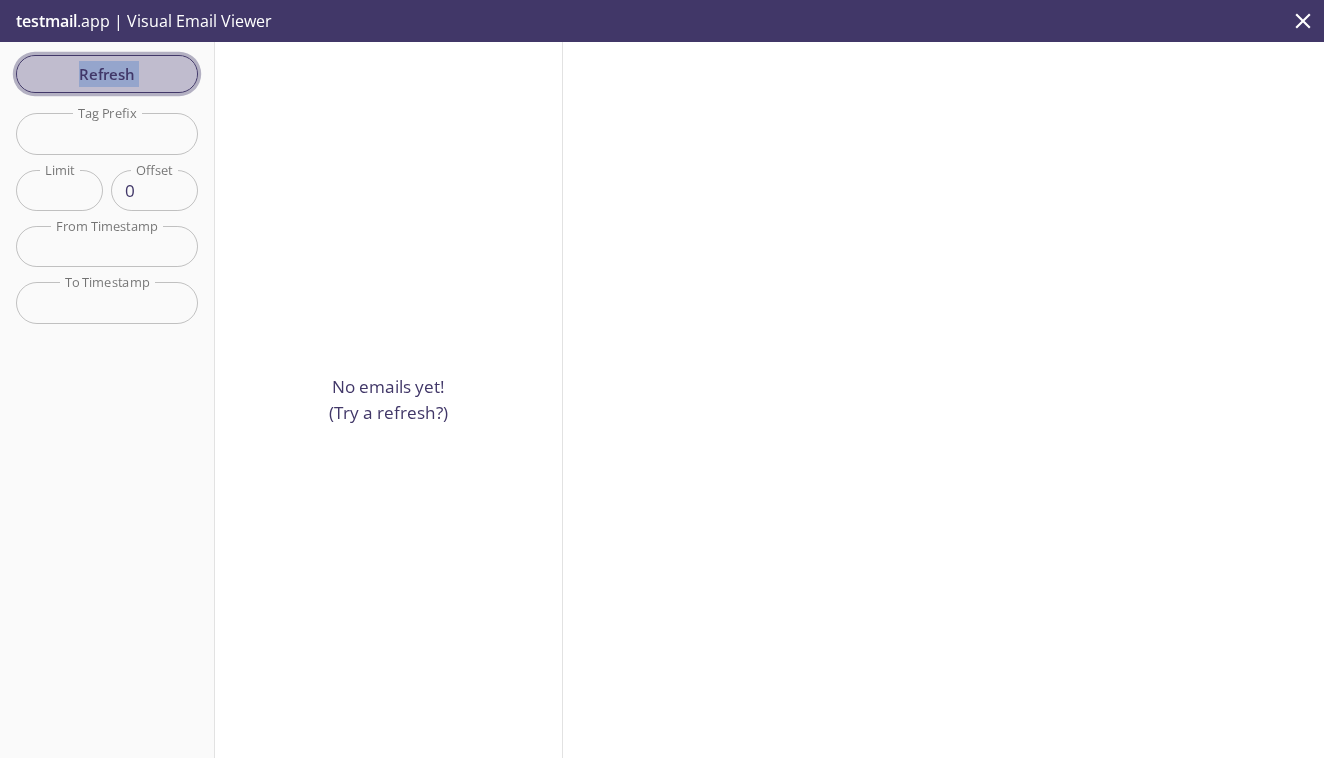 click on "Refresh" at bounding box center [107, 74] 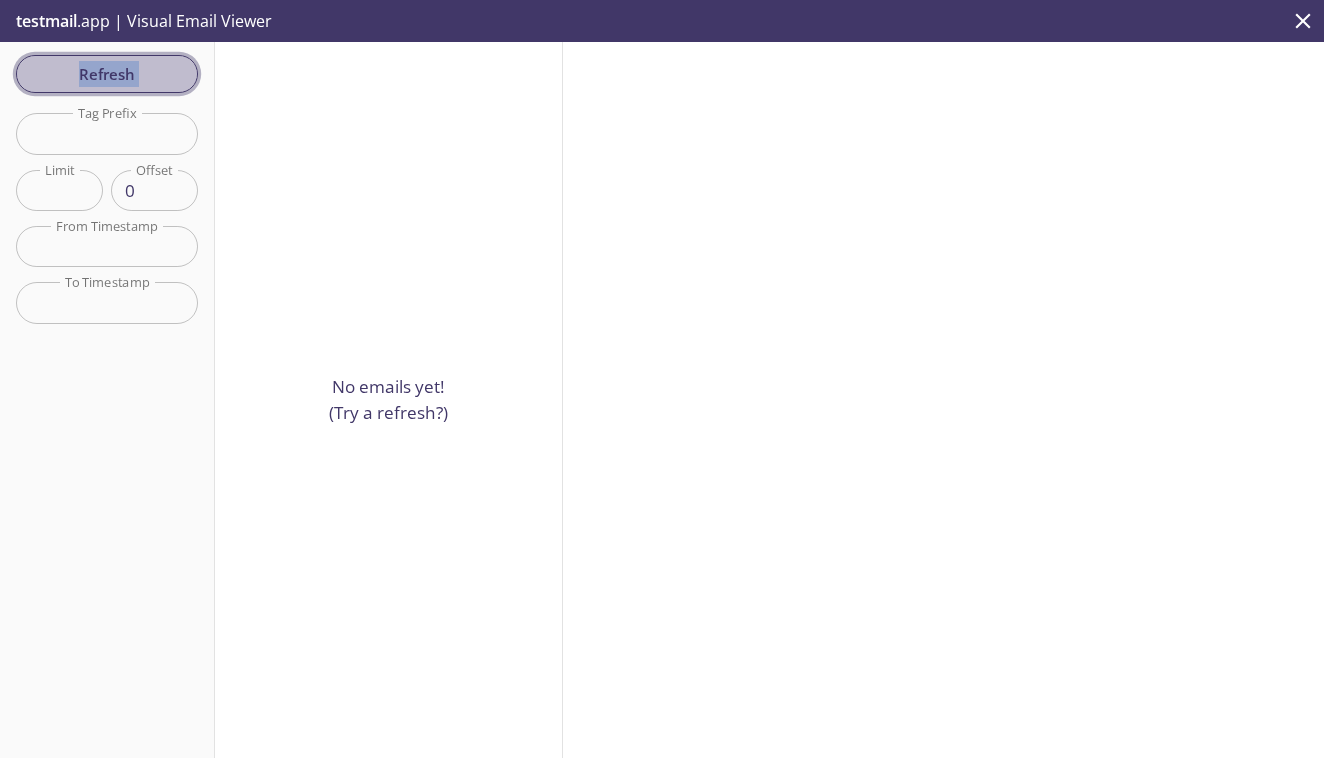 click on "Refresh" at bounding box center (107, 74) 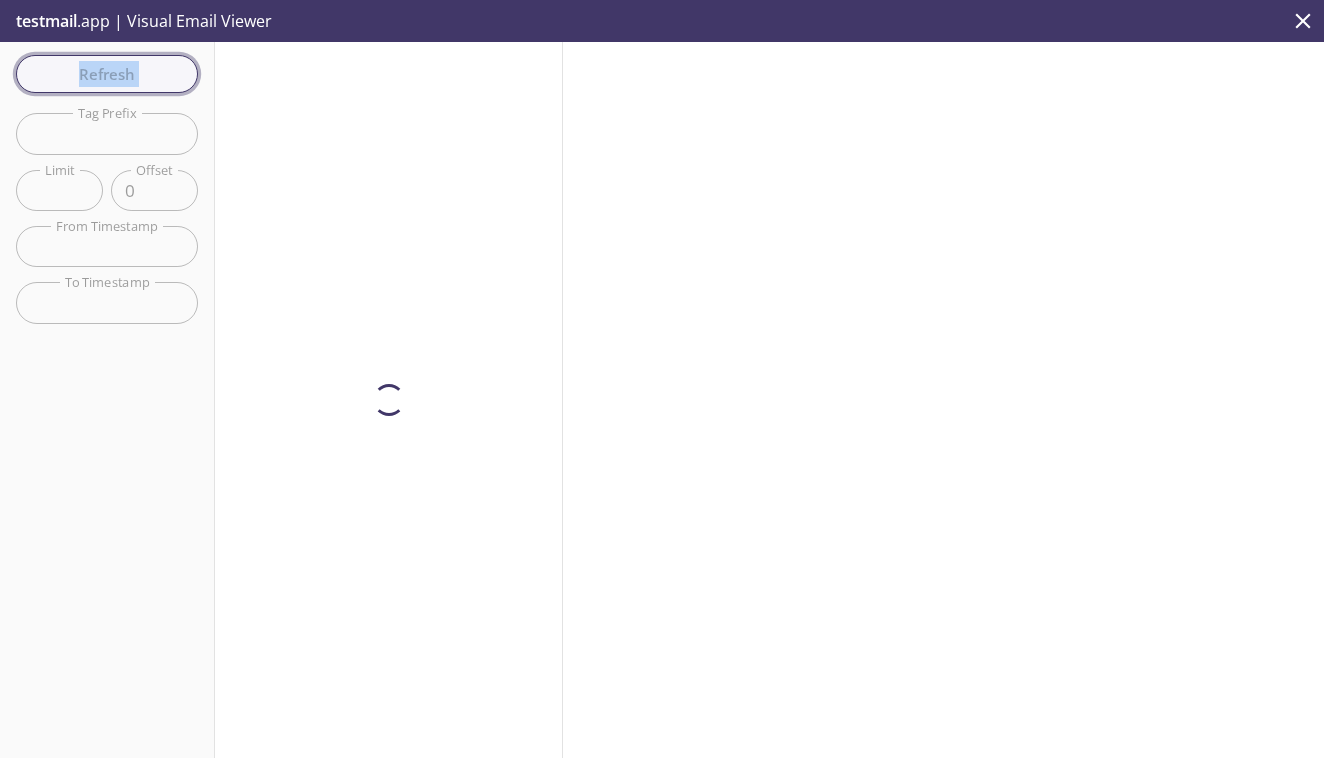 click on "Refresh Filters Tag Prefix Tag Prefix Limit 100 Limit Offset 0 Offset From Timestamp From Timestamp To Timestamp To Timestamp Reset" at bounding box center (107, 400) 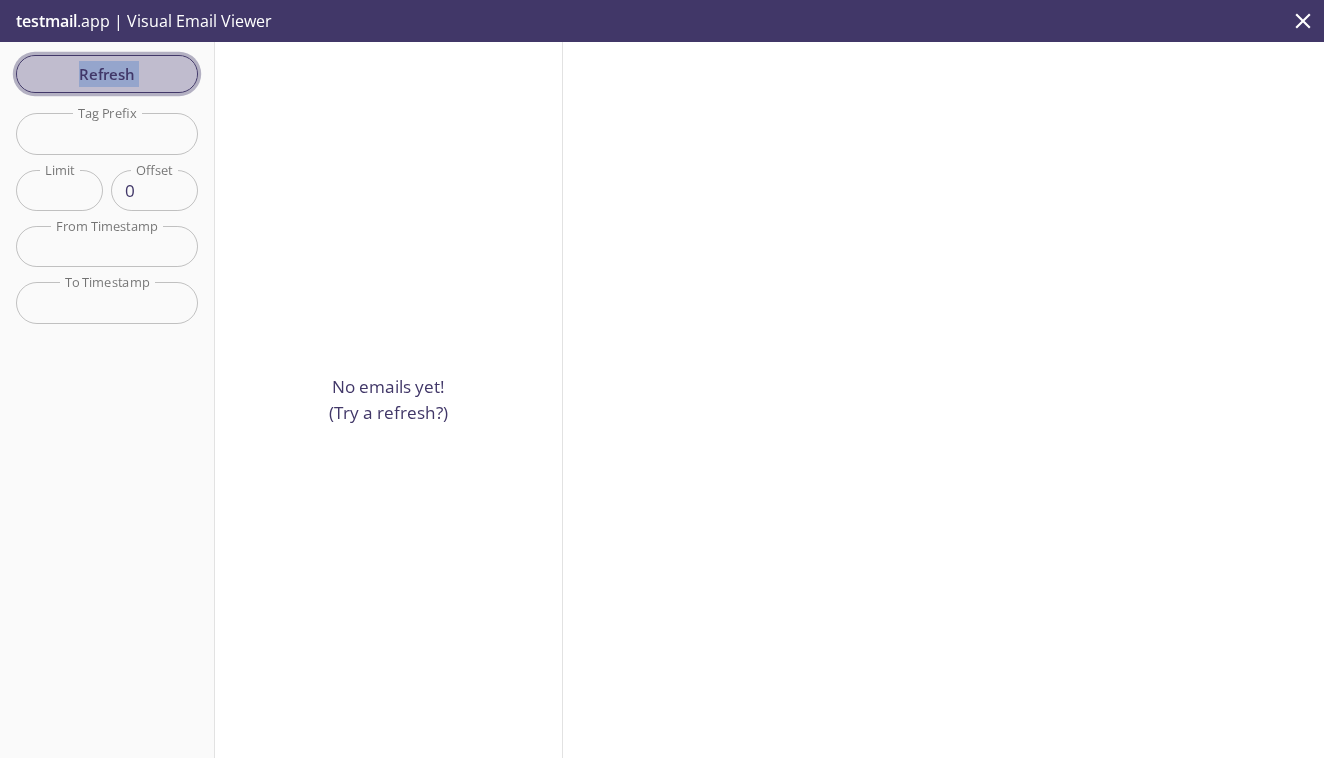 click on "Refresh" at bounding box center [107, 74] 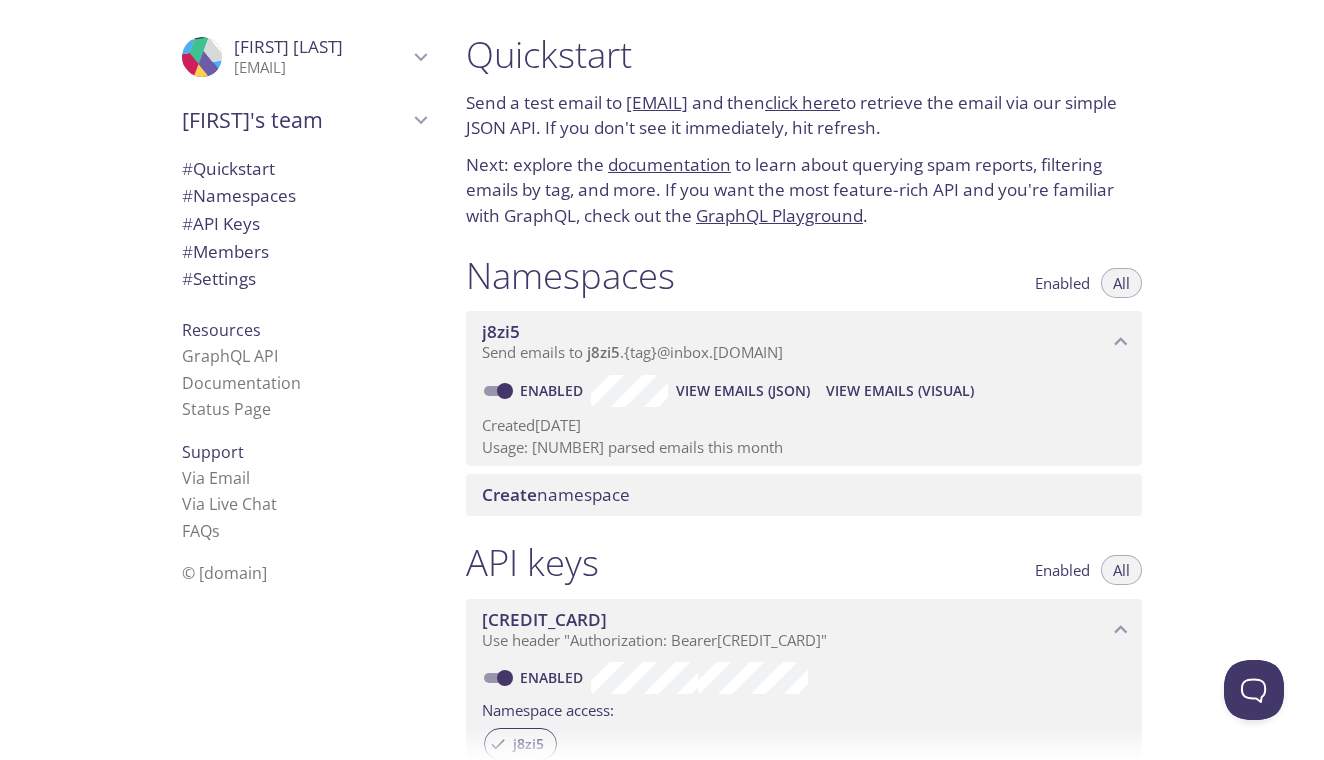 scroll, scrollTop: 0, scrollLeft: 0, axis: both 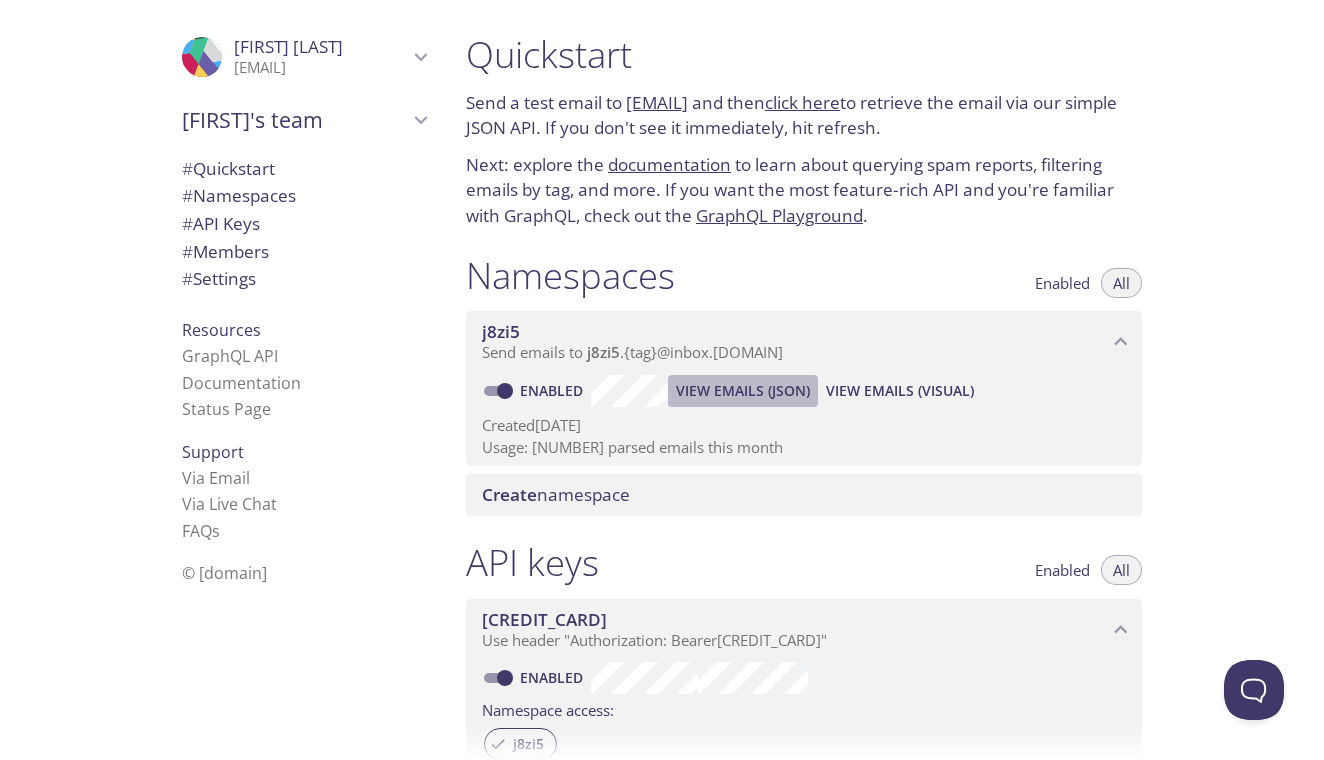 click on "View Emails (JSON)" at bounding box center [743, 391] 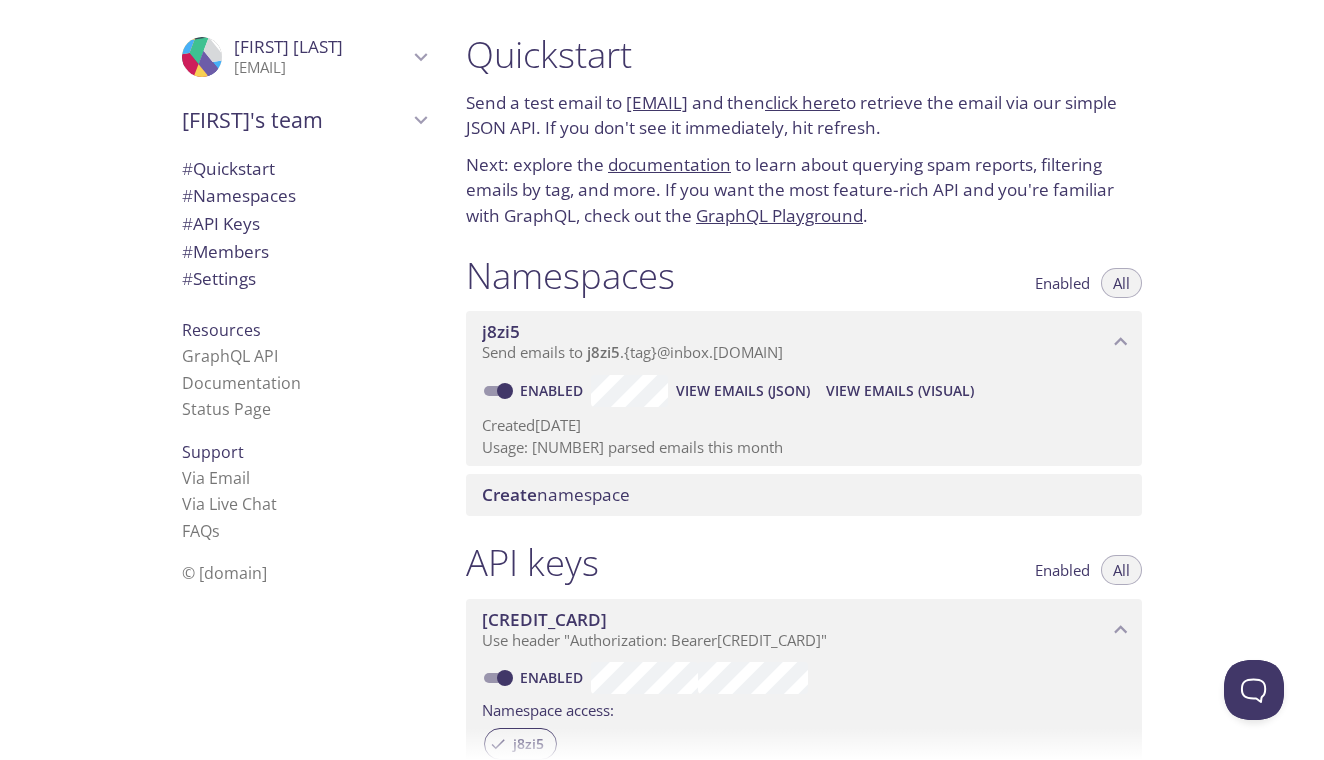 scroll, scrollTop: 0, scrollLeft: 0, axis: both 